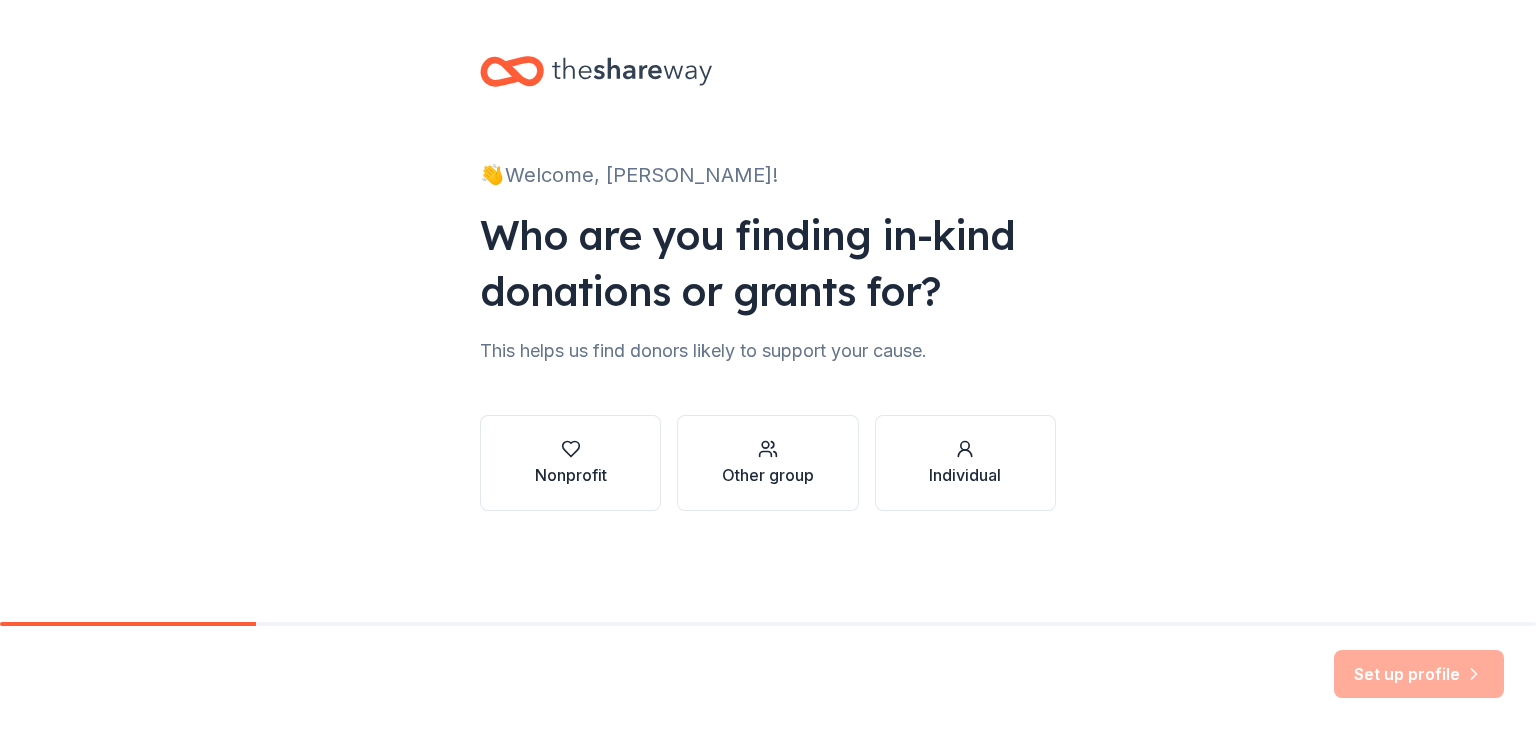 scroll, scrollTop: 0, scrollLeft: 0, axis: both 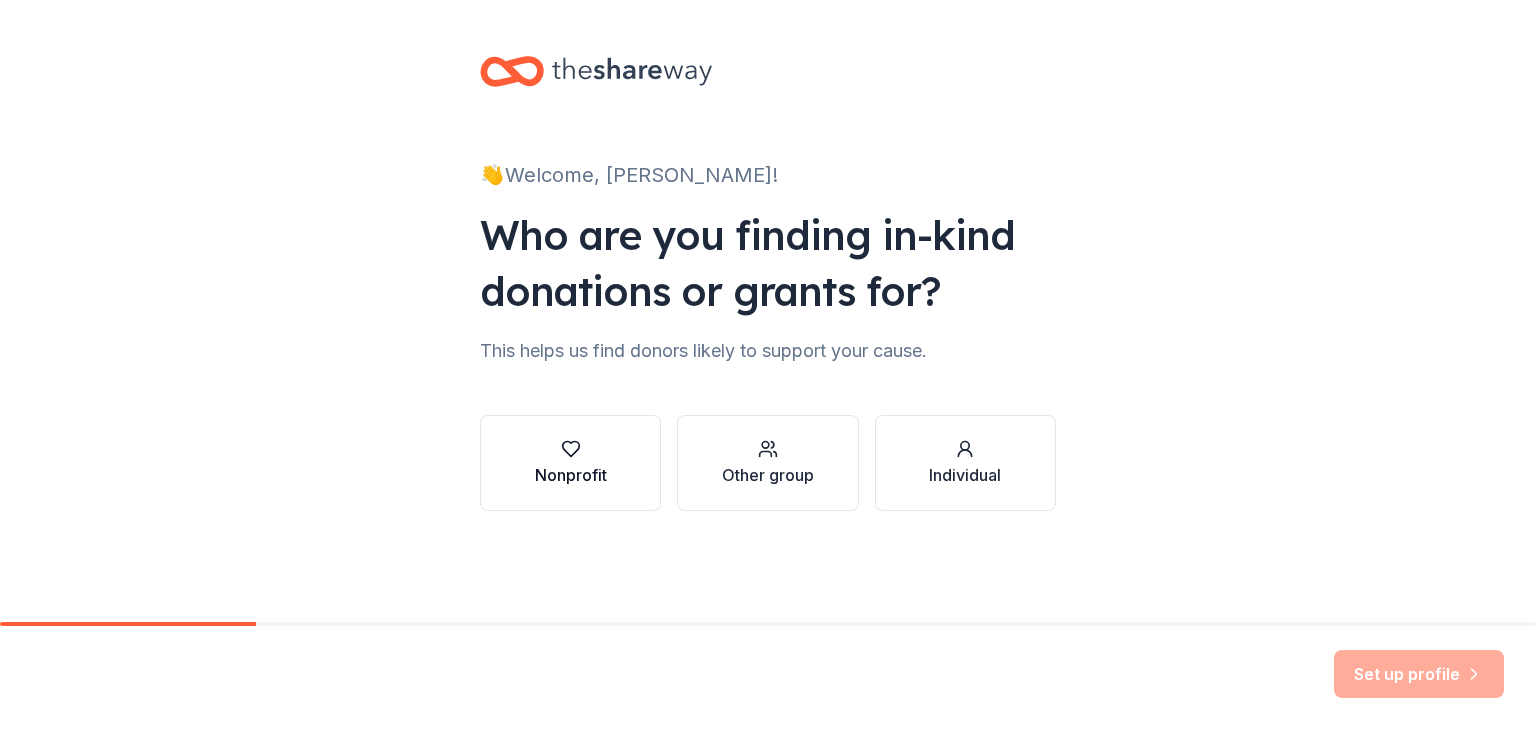 click on "Nonprofit" at bounding box center (571, 463) 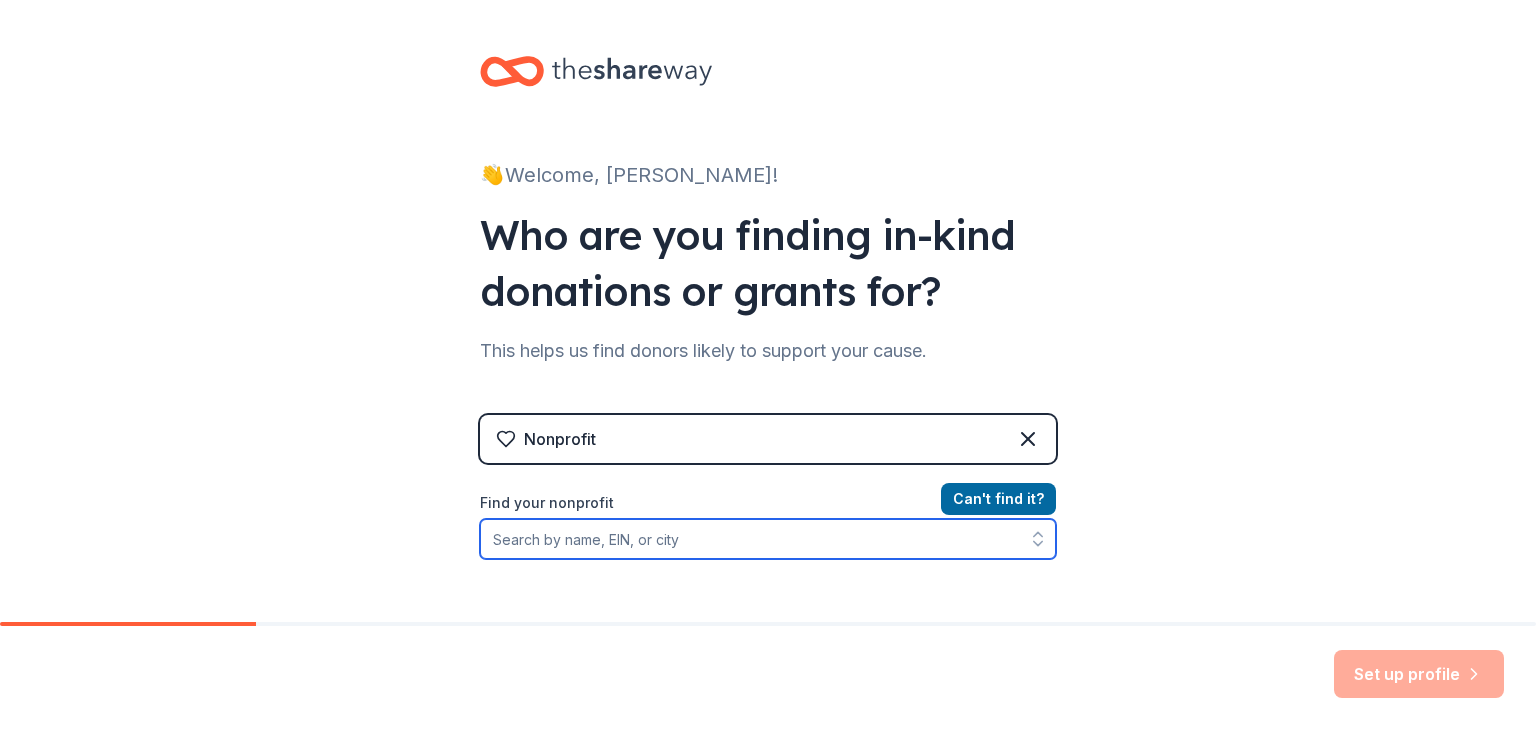 click on "Find your nonprofit" at bounding box center (768, 539) 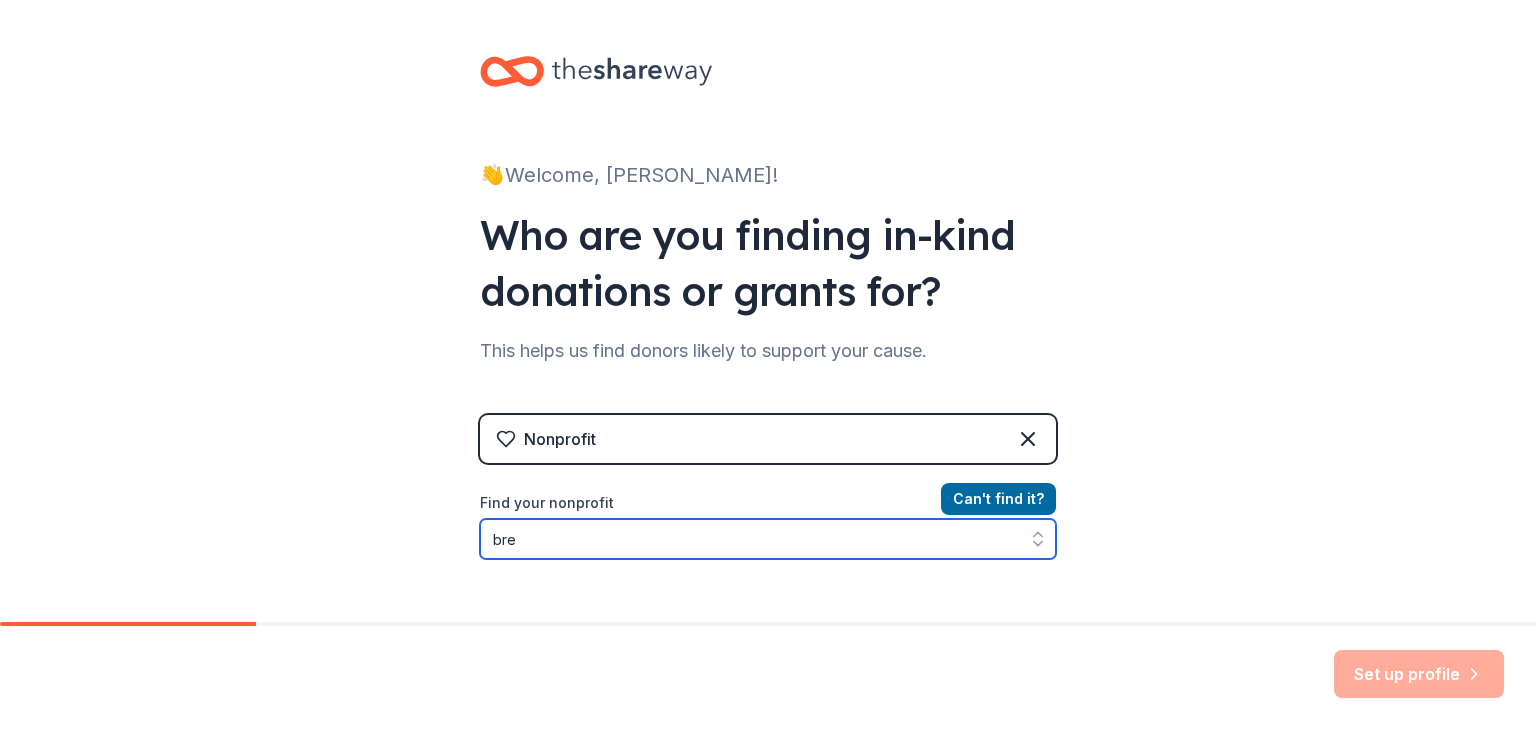 type on "brea" 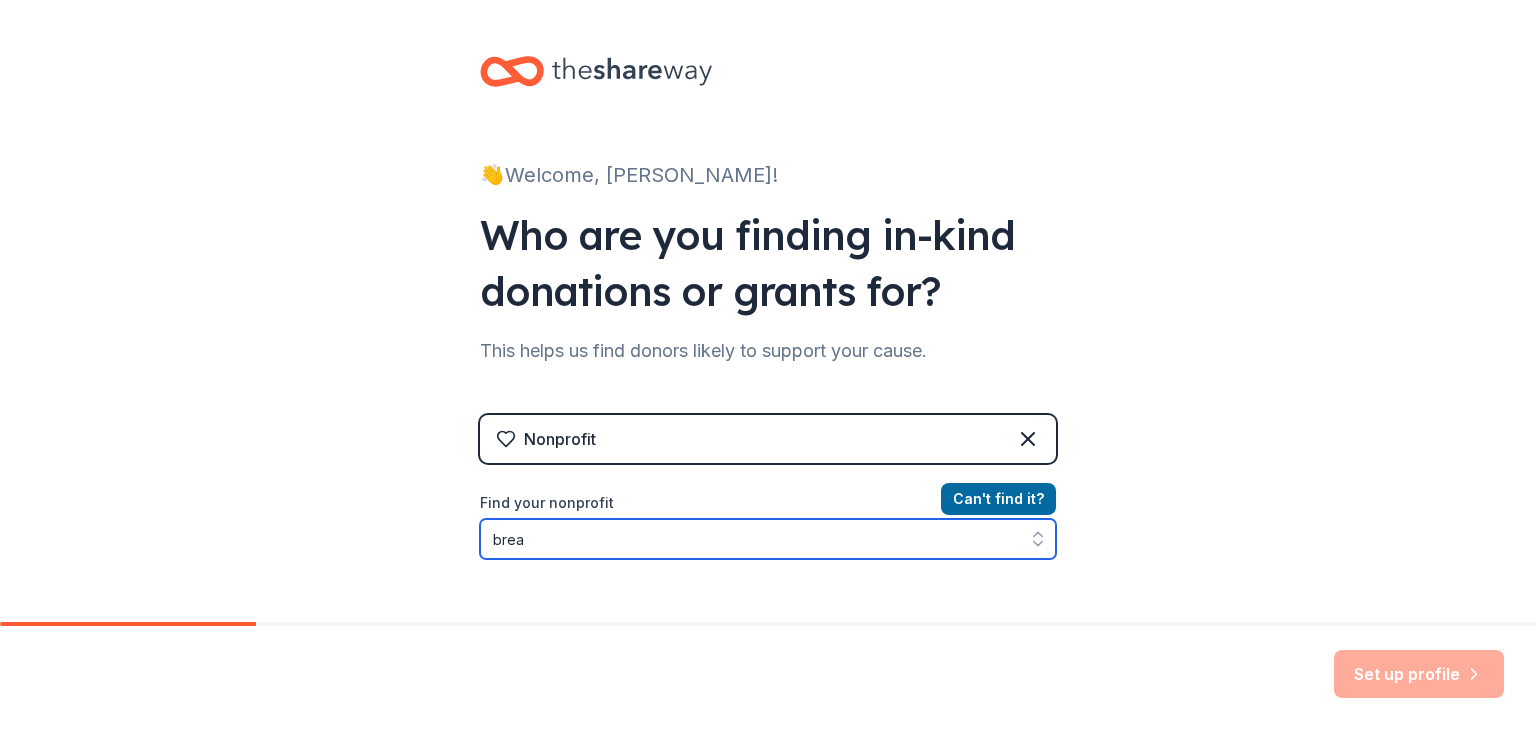scroll, scrollTop: 37, scrollLeft: 0, axis: vertical 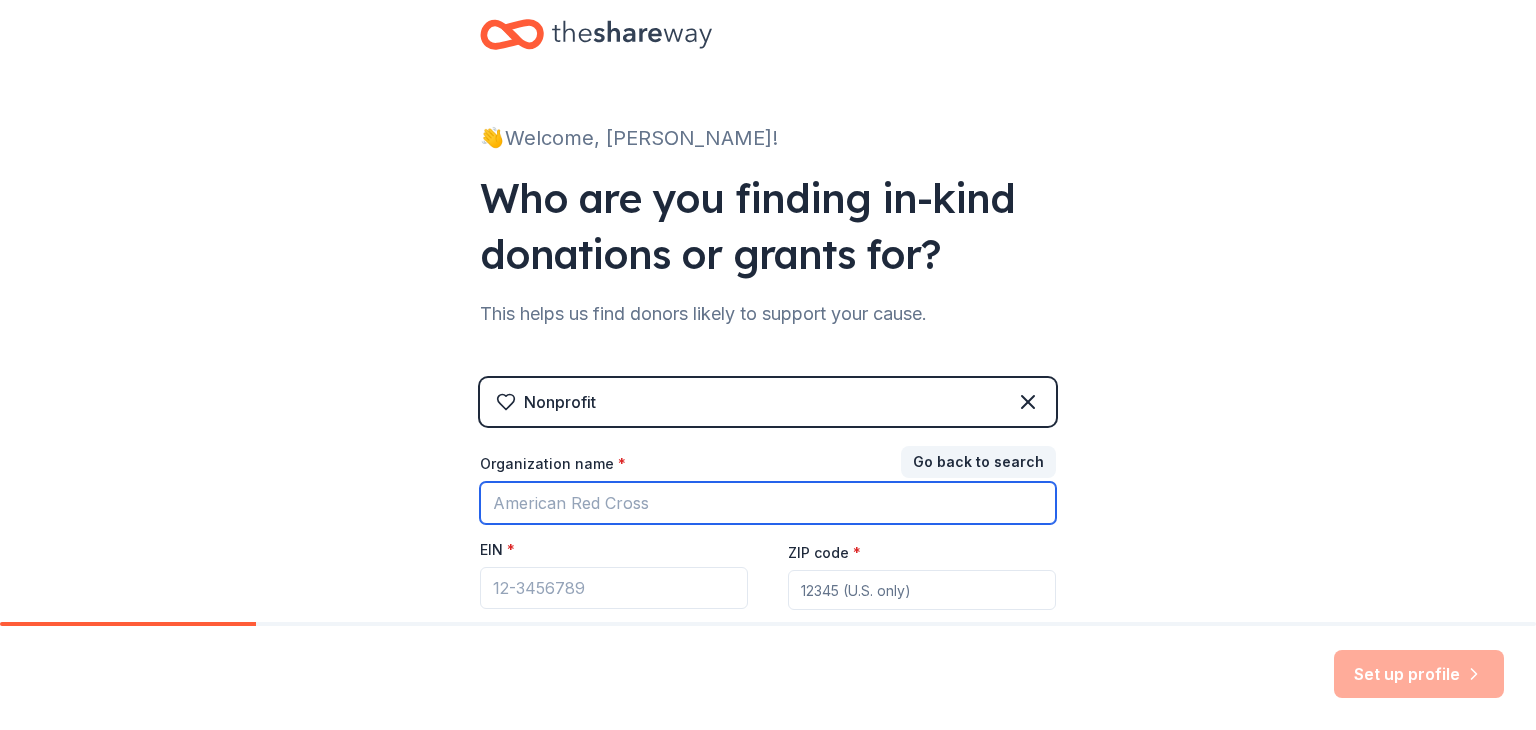 click on "Organization name *" at bounding box center [768, 503] 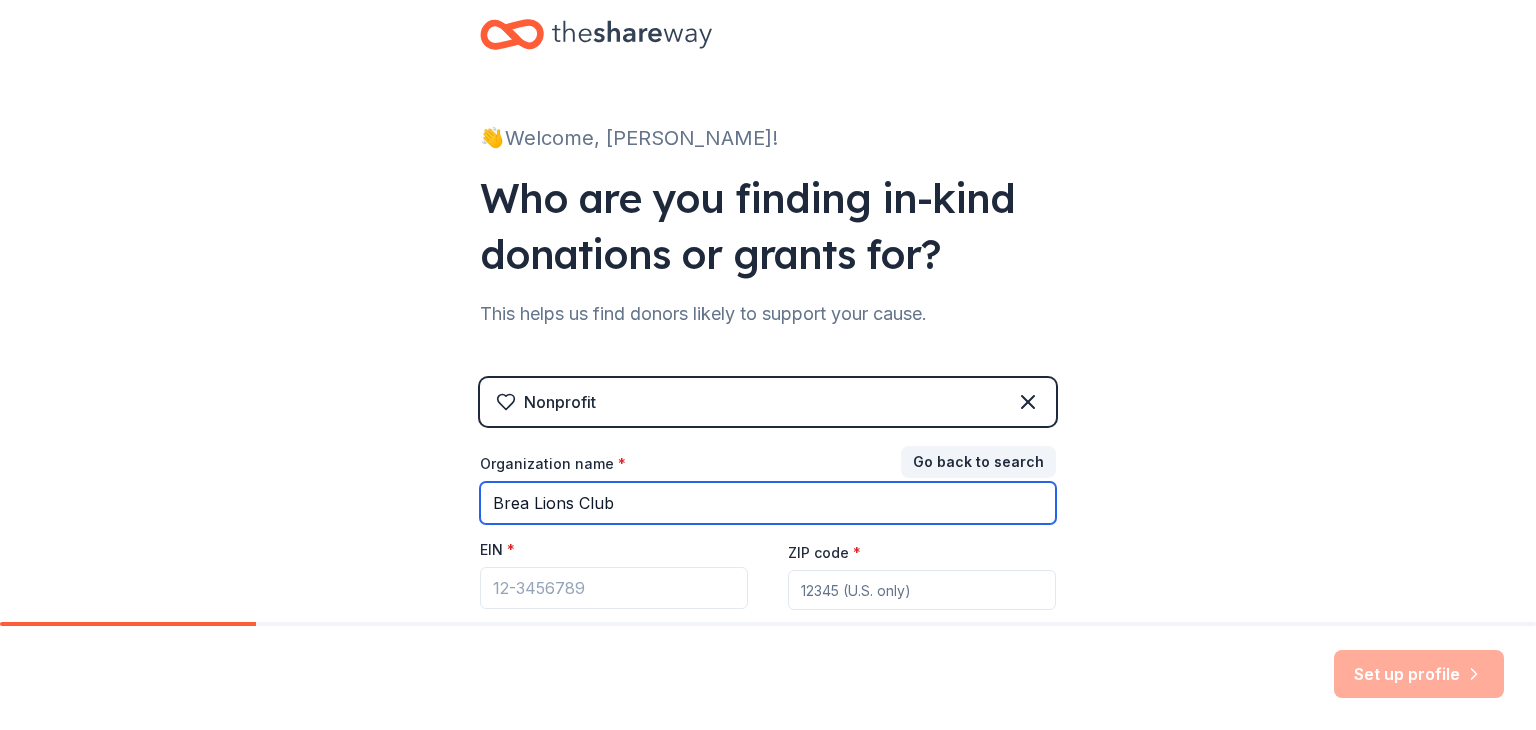 type on "Brea Lions Club" 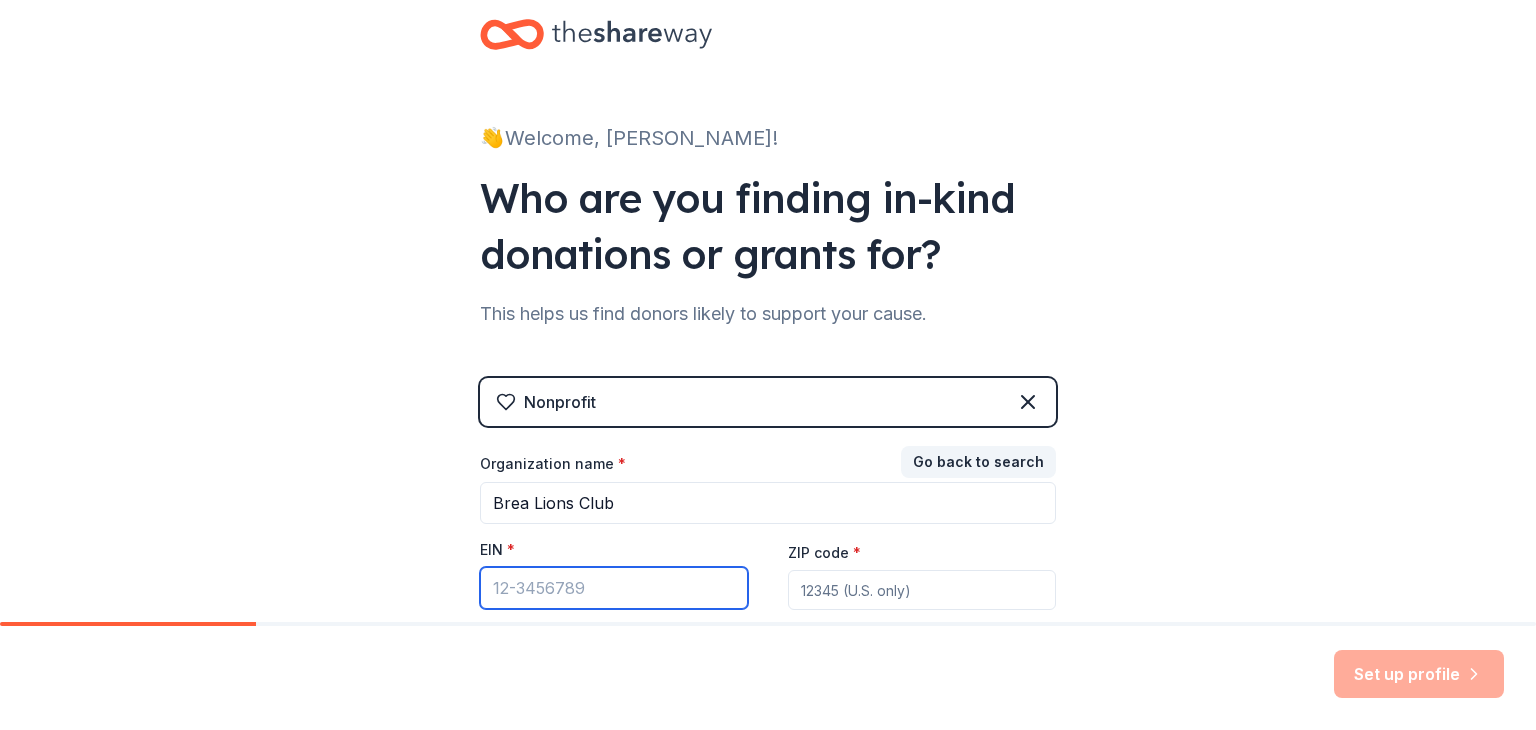 click on "EIN *" at bounding box center (614, 588) 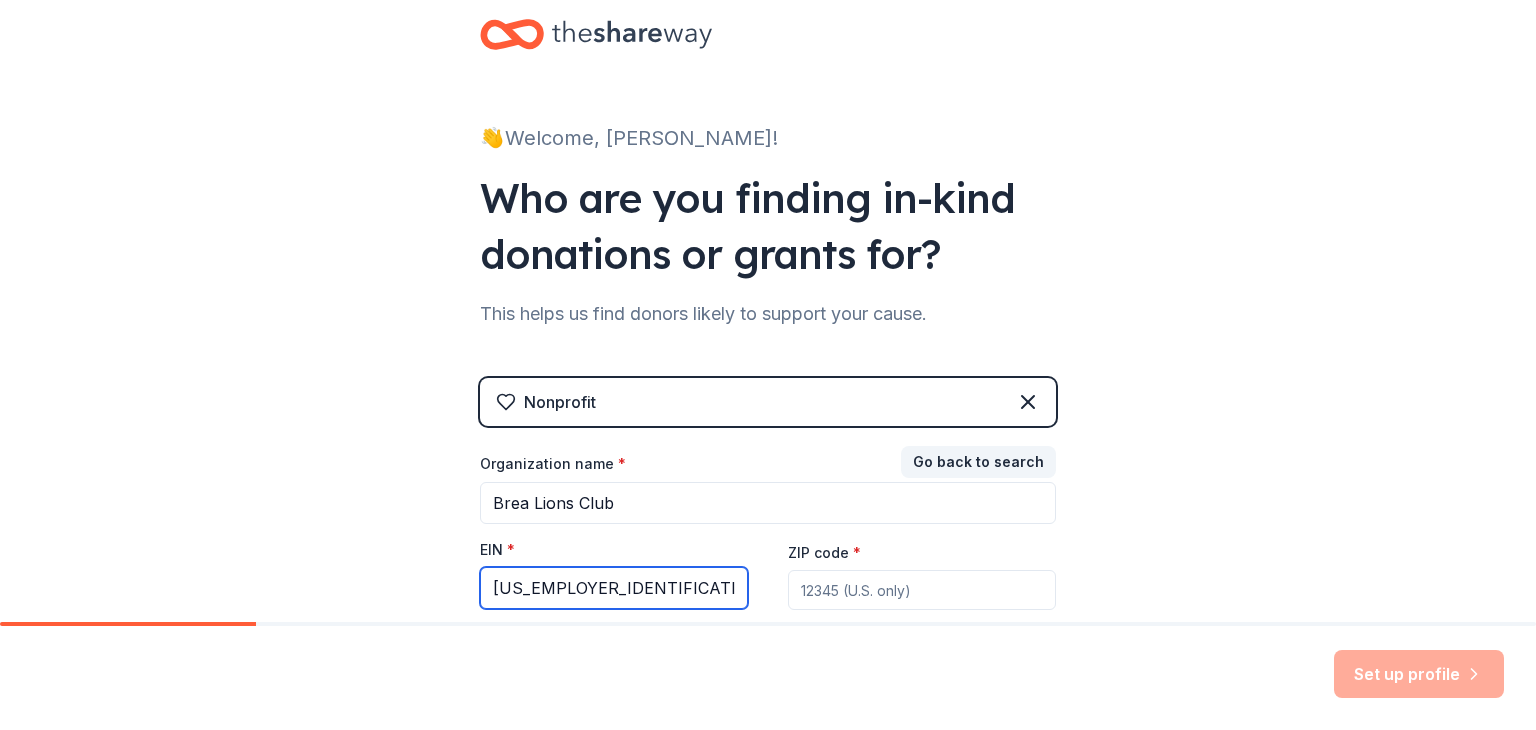 type on "[US_EMPLOYER_IDENTIFICATION_NUMBER]" 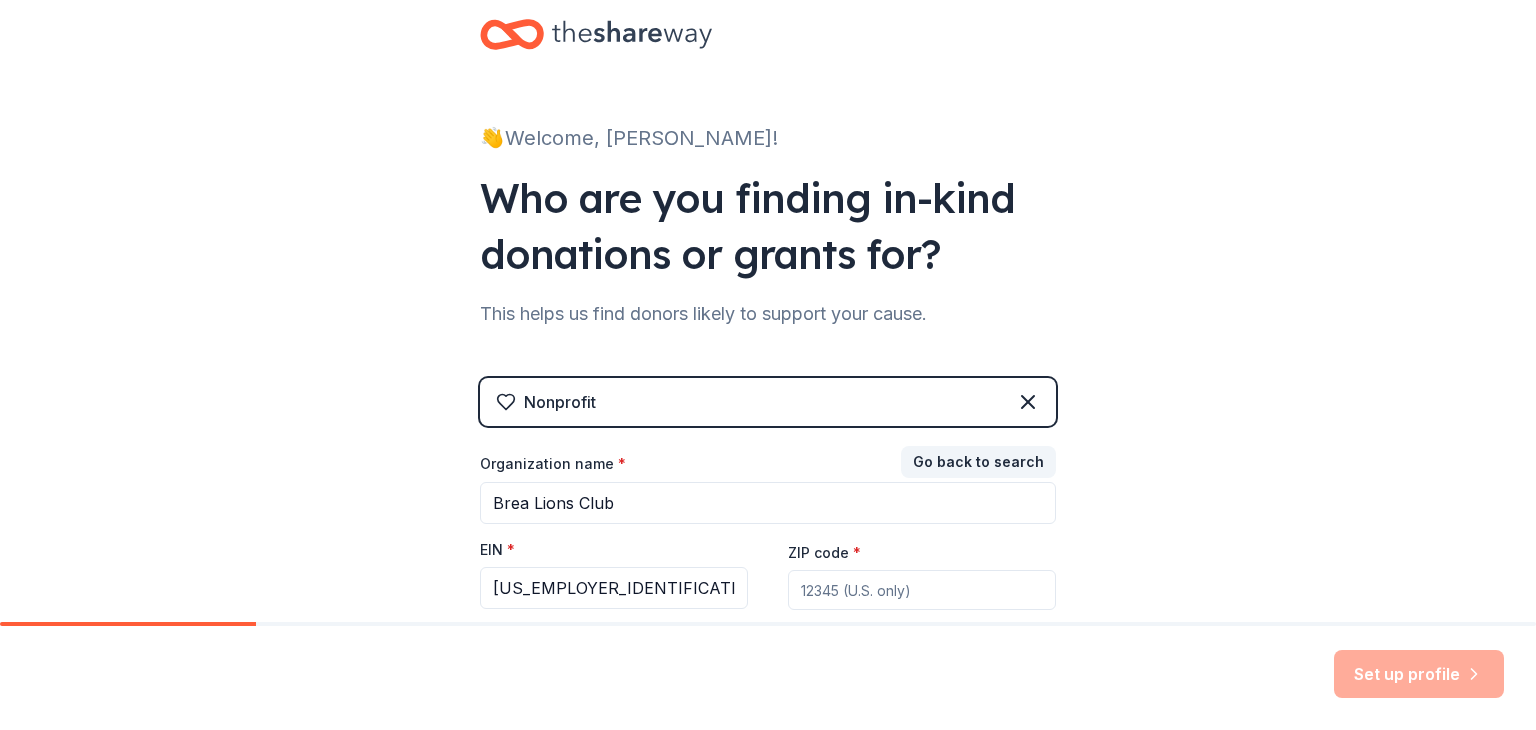 click on "ZIP code *" at bounding box center [922, 590] 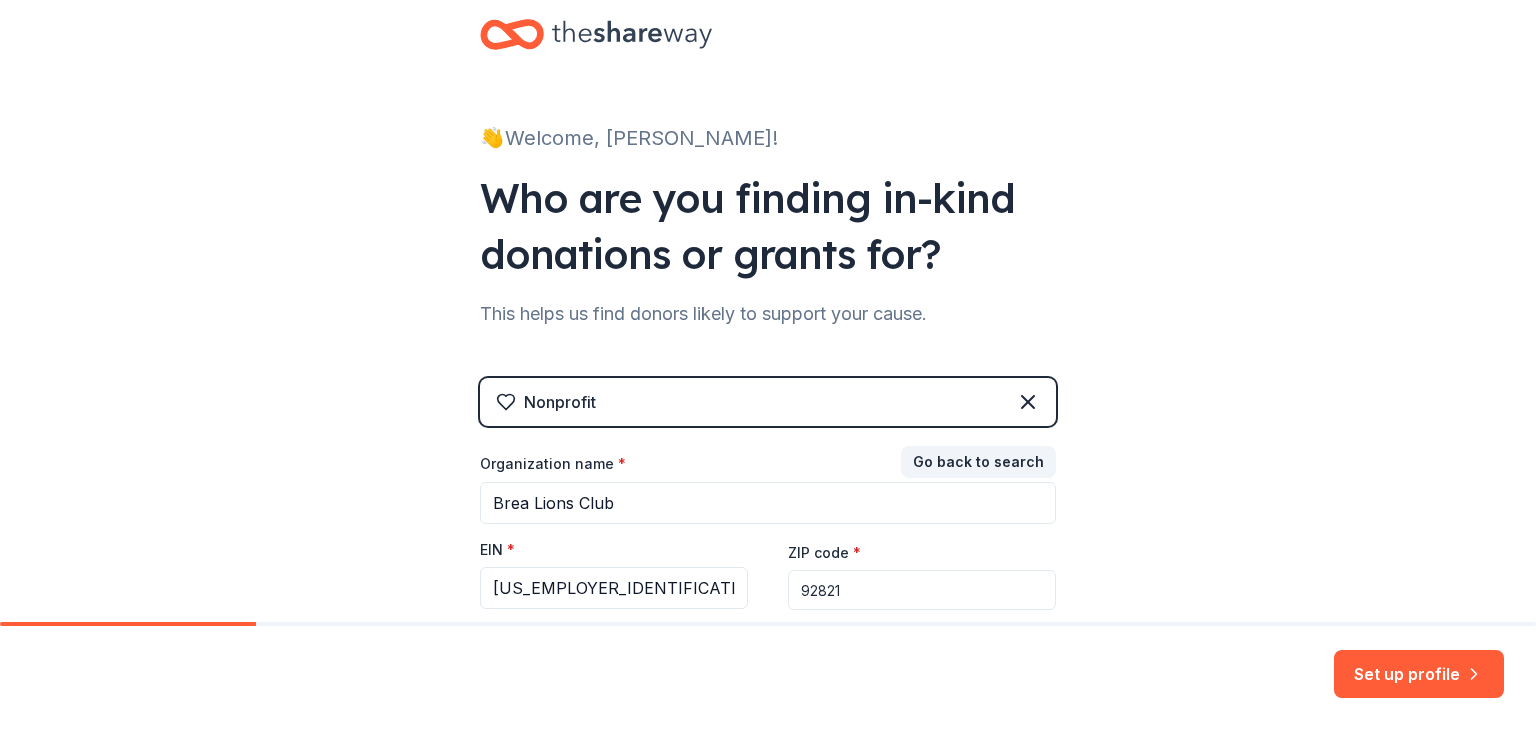 type on "92821" 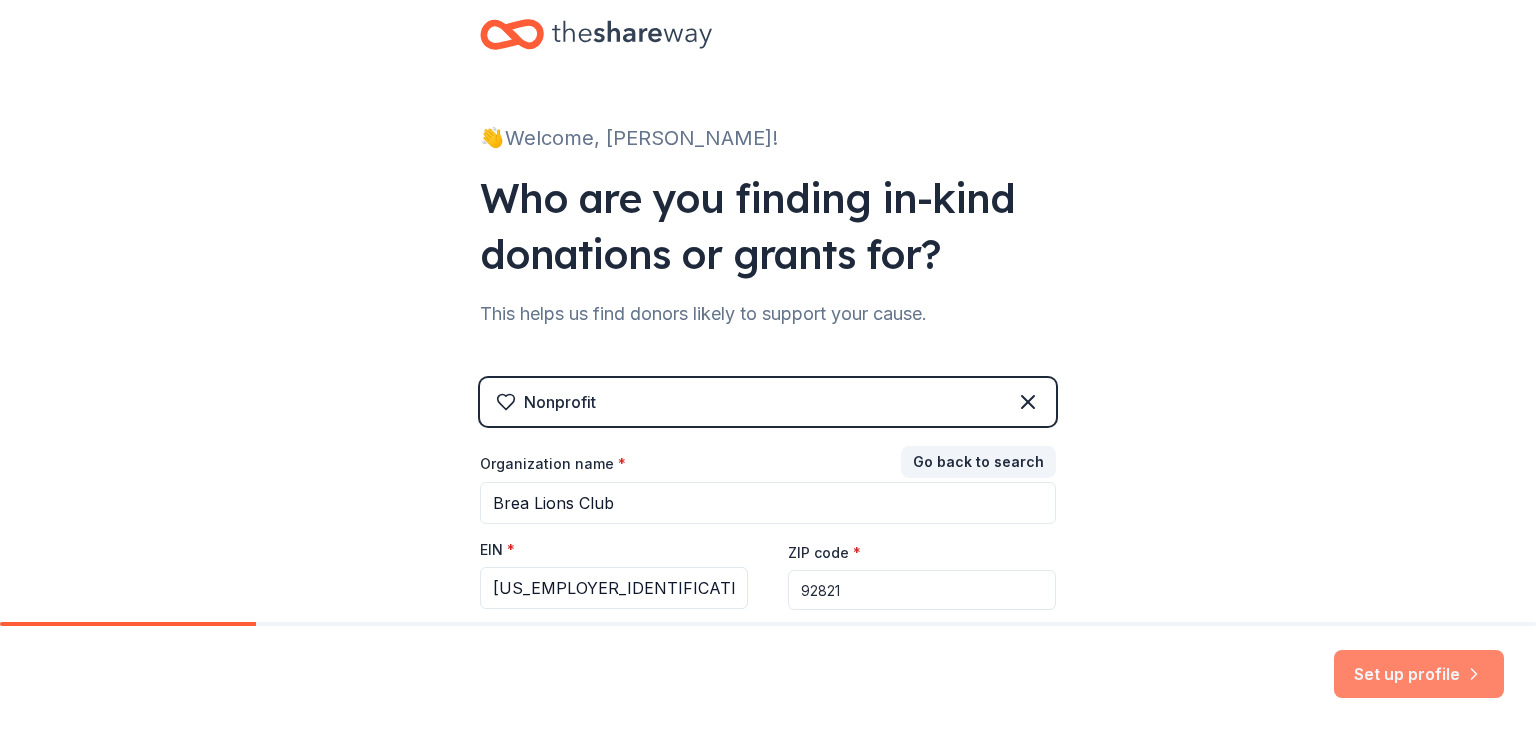 click on "Set up profile" at bounding box center (1419, 674) 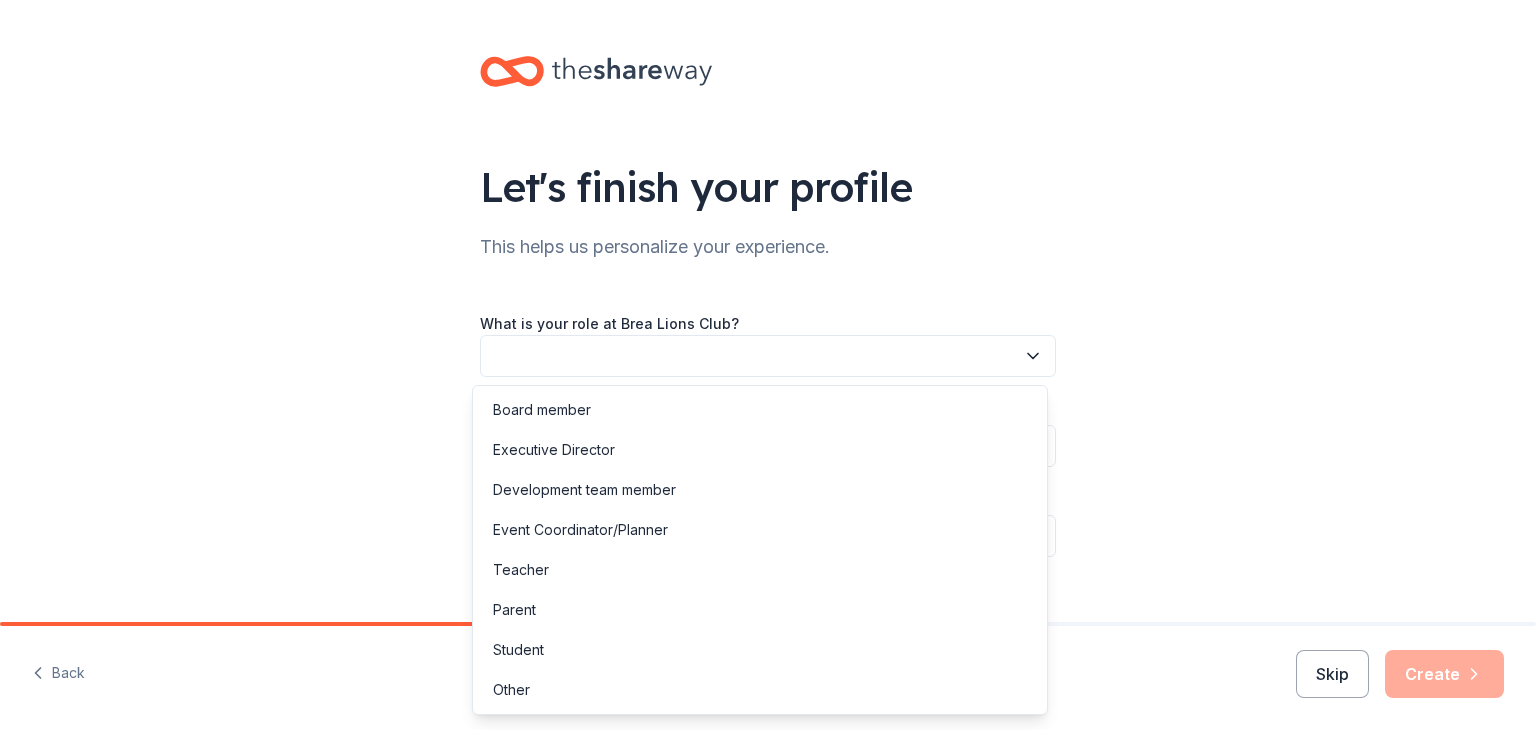 click 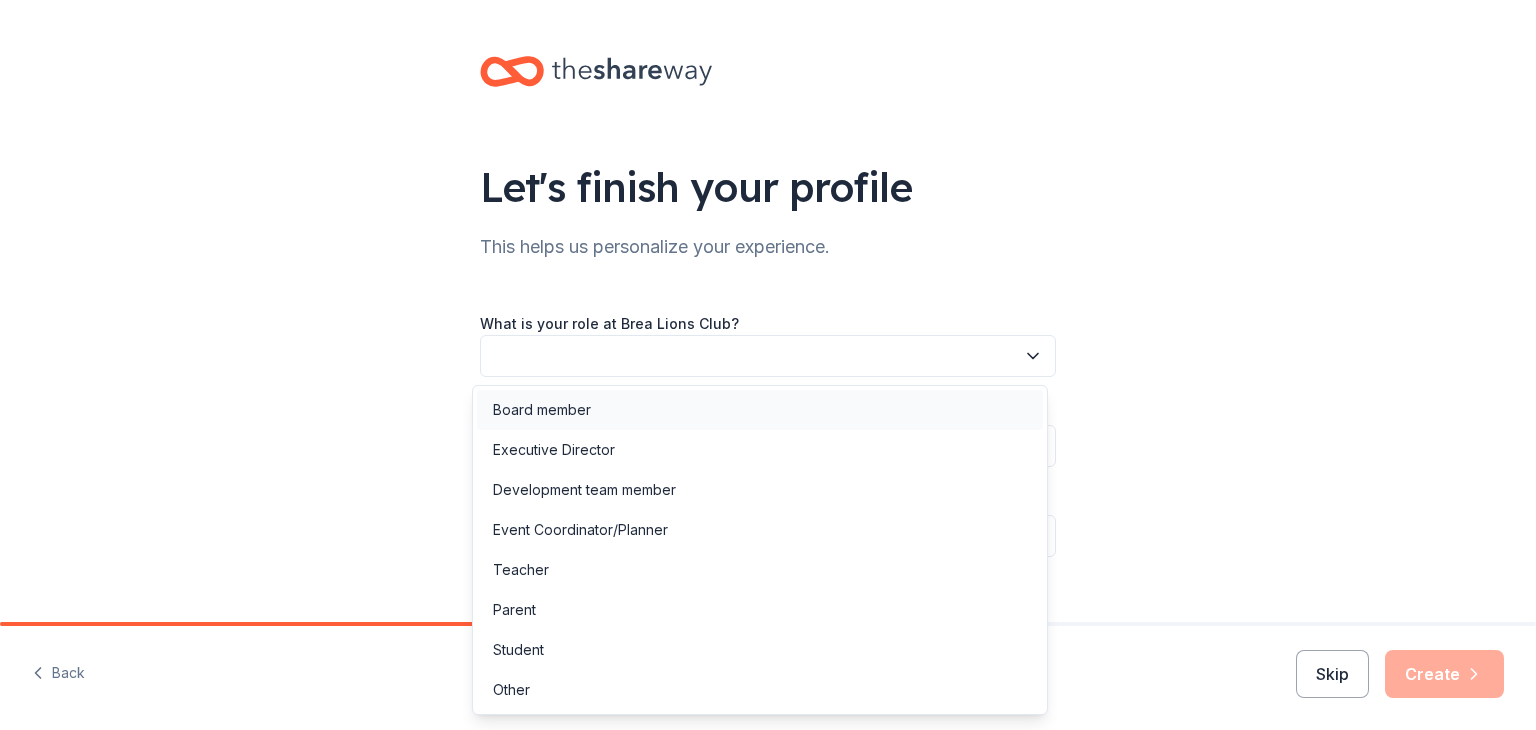 click on "Board member" at bounding box center (760, 410) 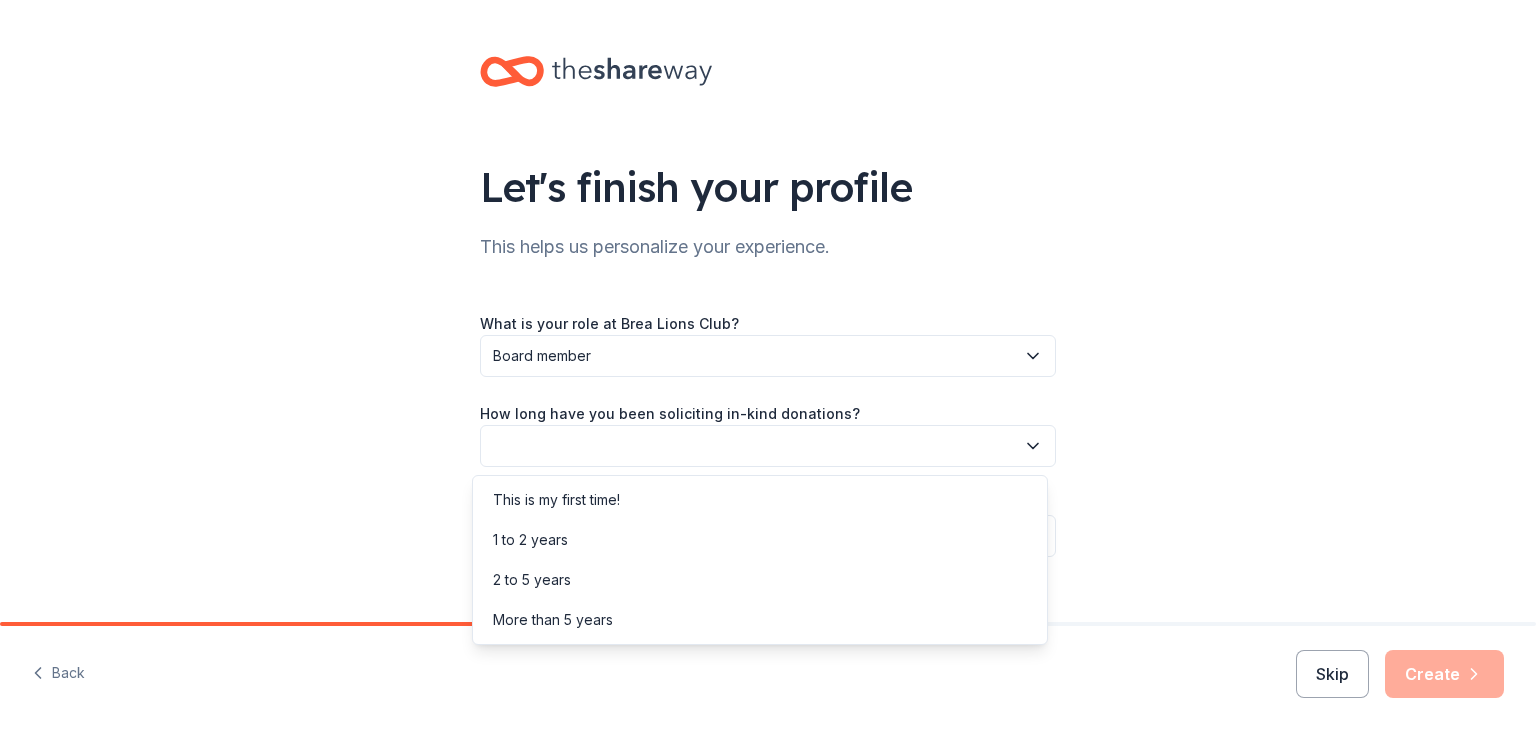 click at bounding box center [768, 446] 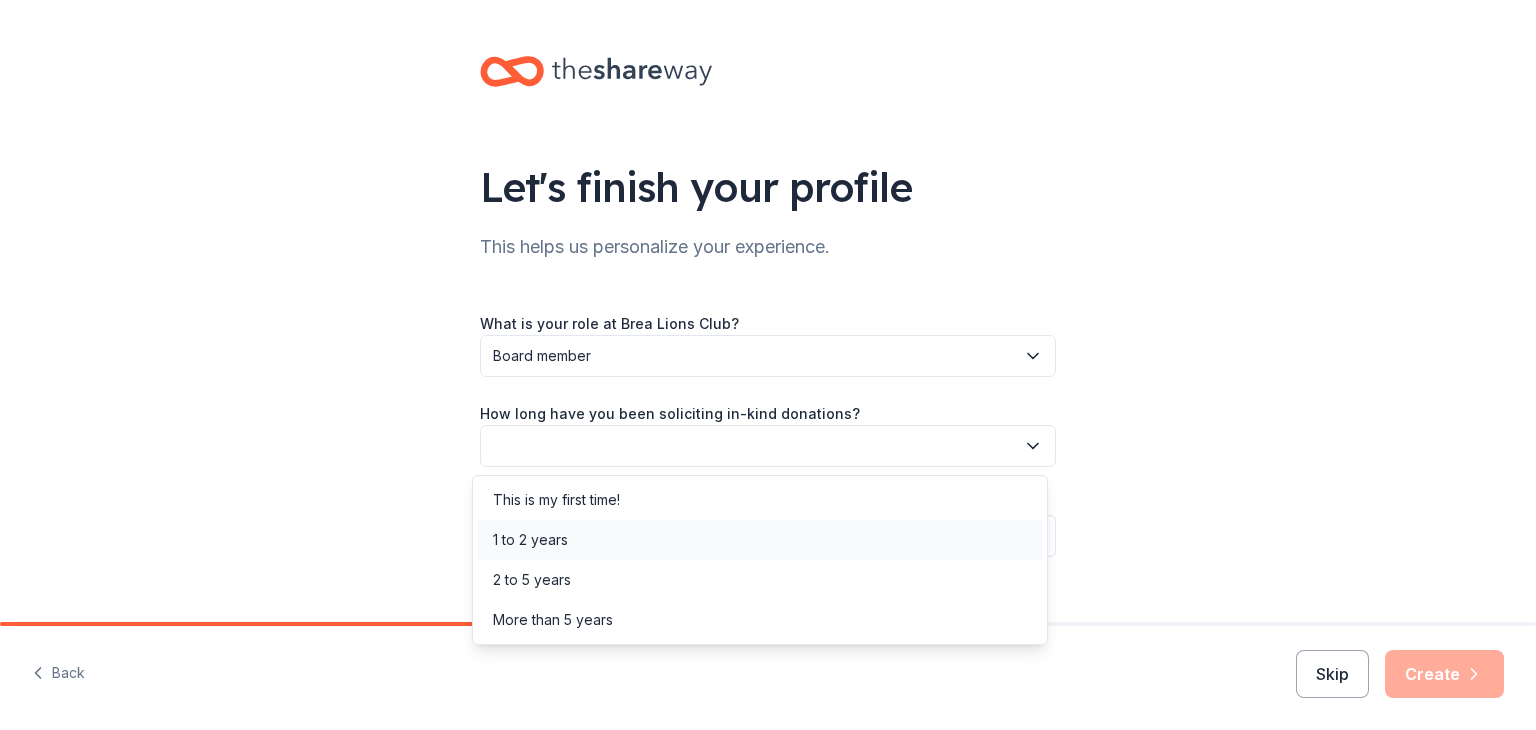 click on "1 to 2 years" at bounding box center (760, 540) 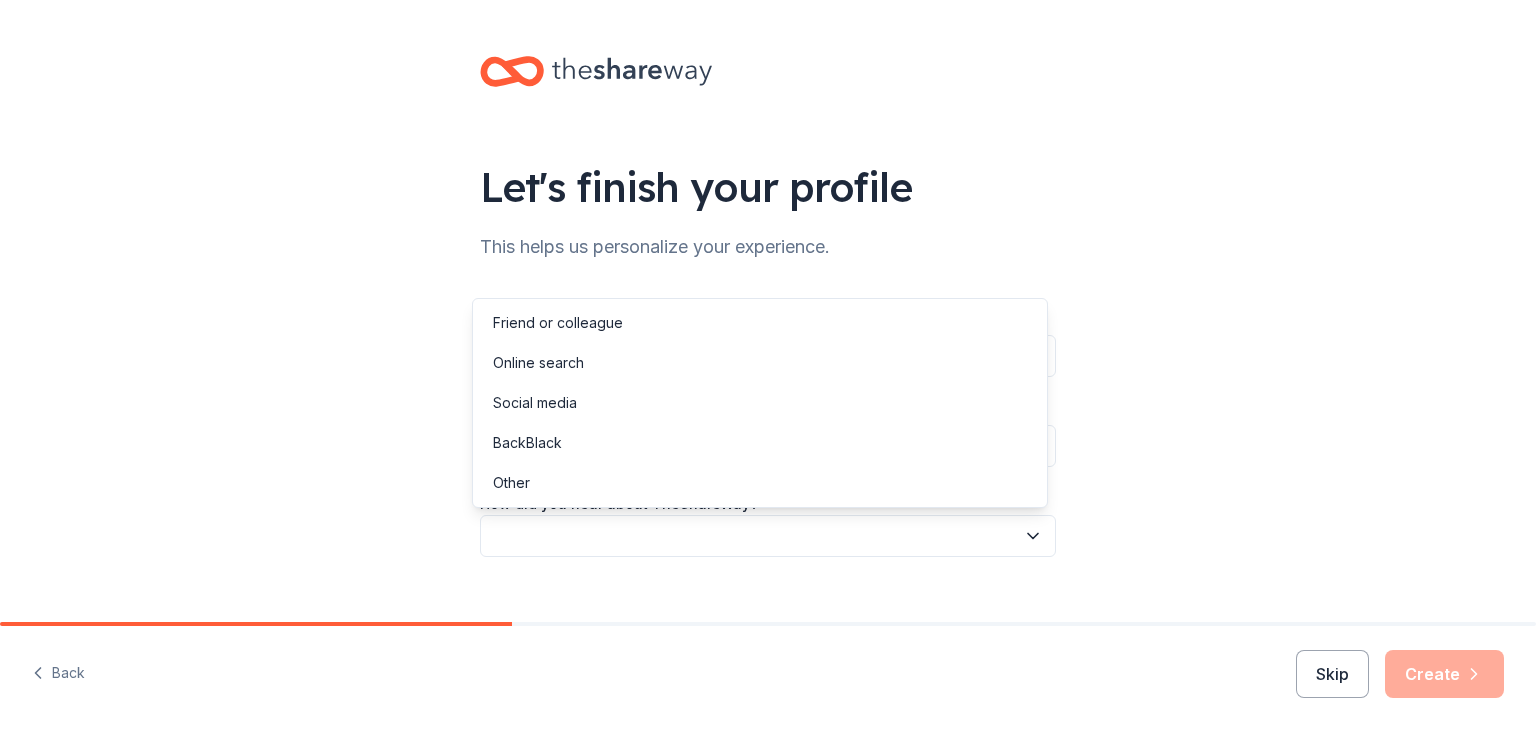 click at bounding box center [768, 536] 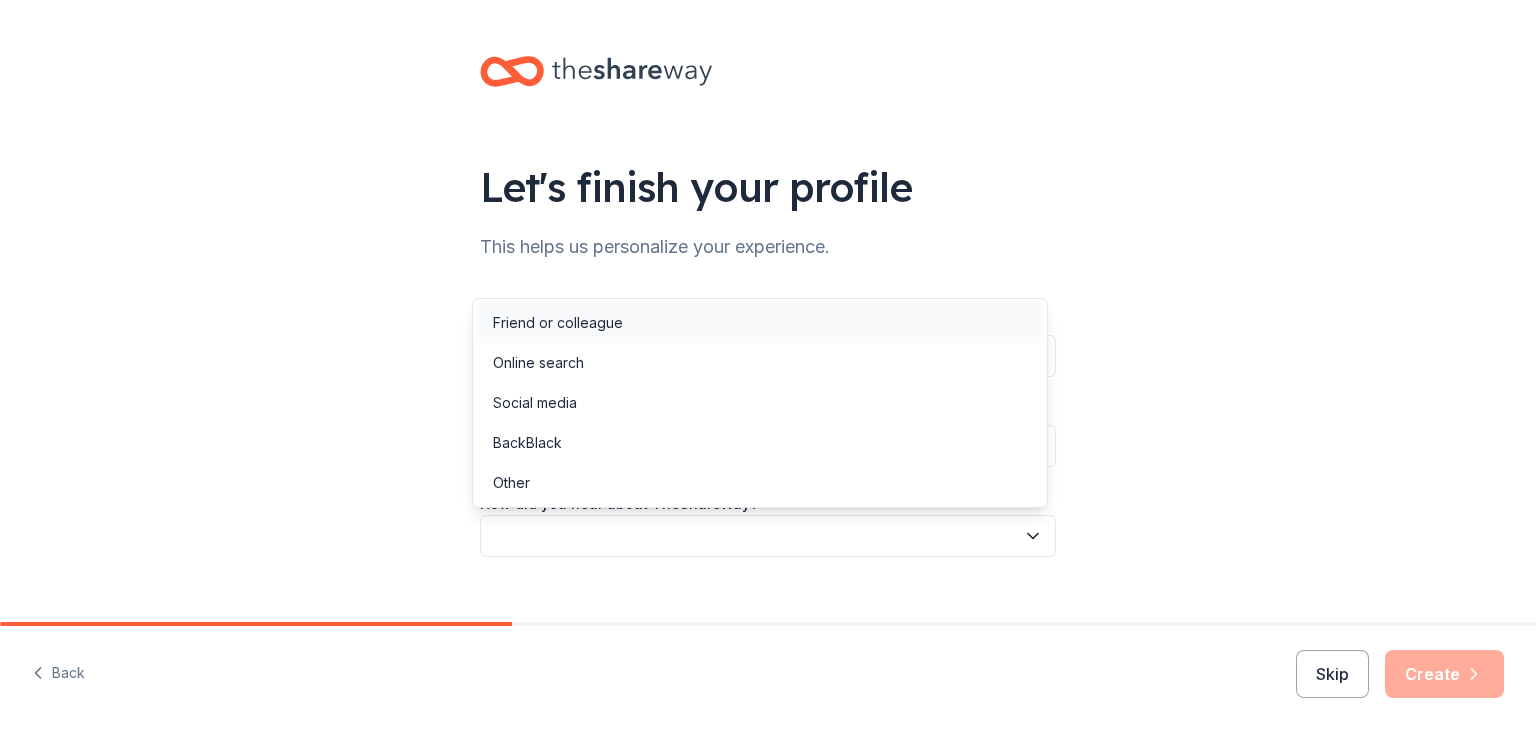 click on "Friend or colleague" at bounding box center (760, 323) 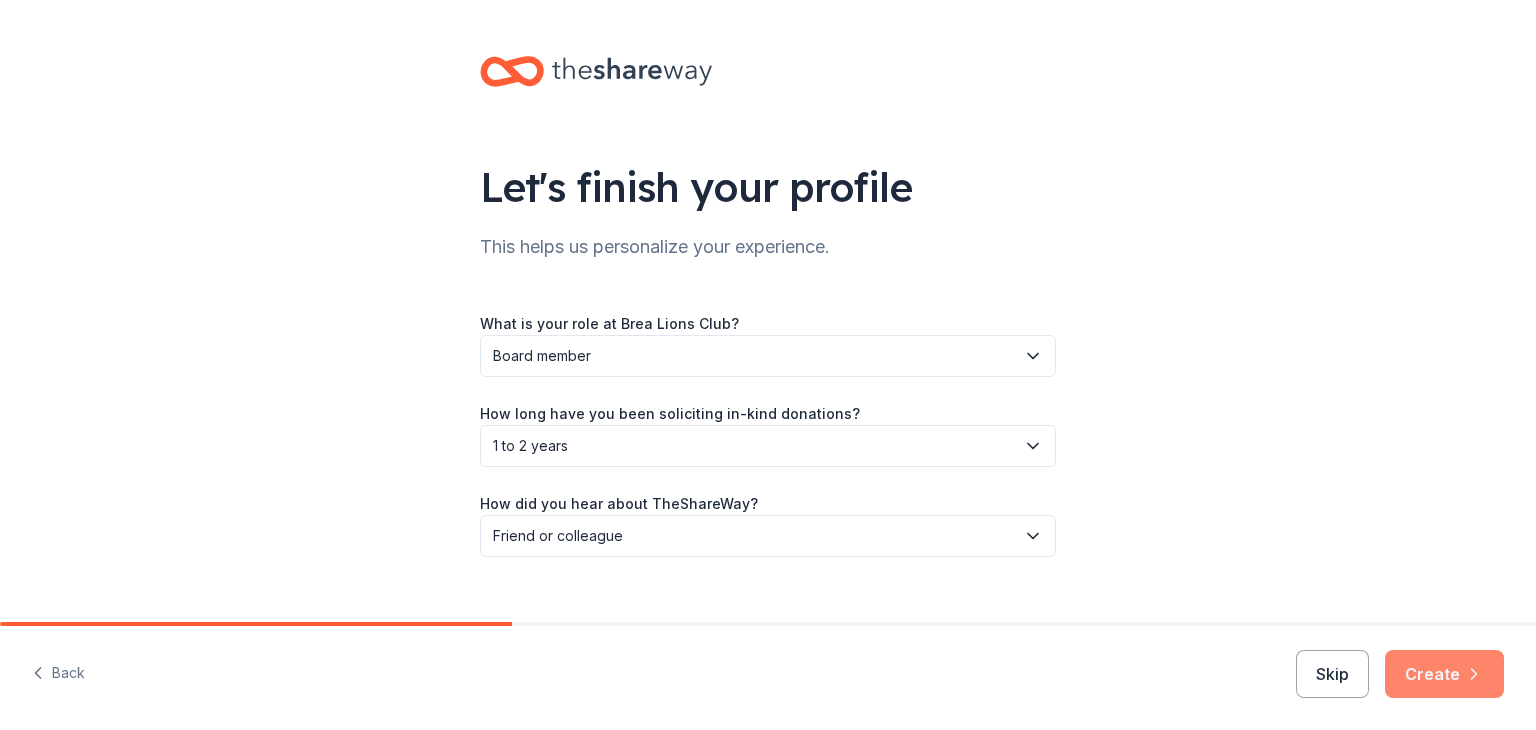 click on "Create" at bounding box center (1444, 674) 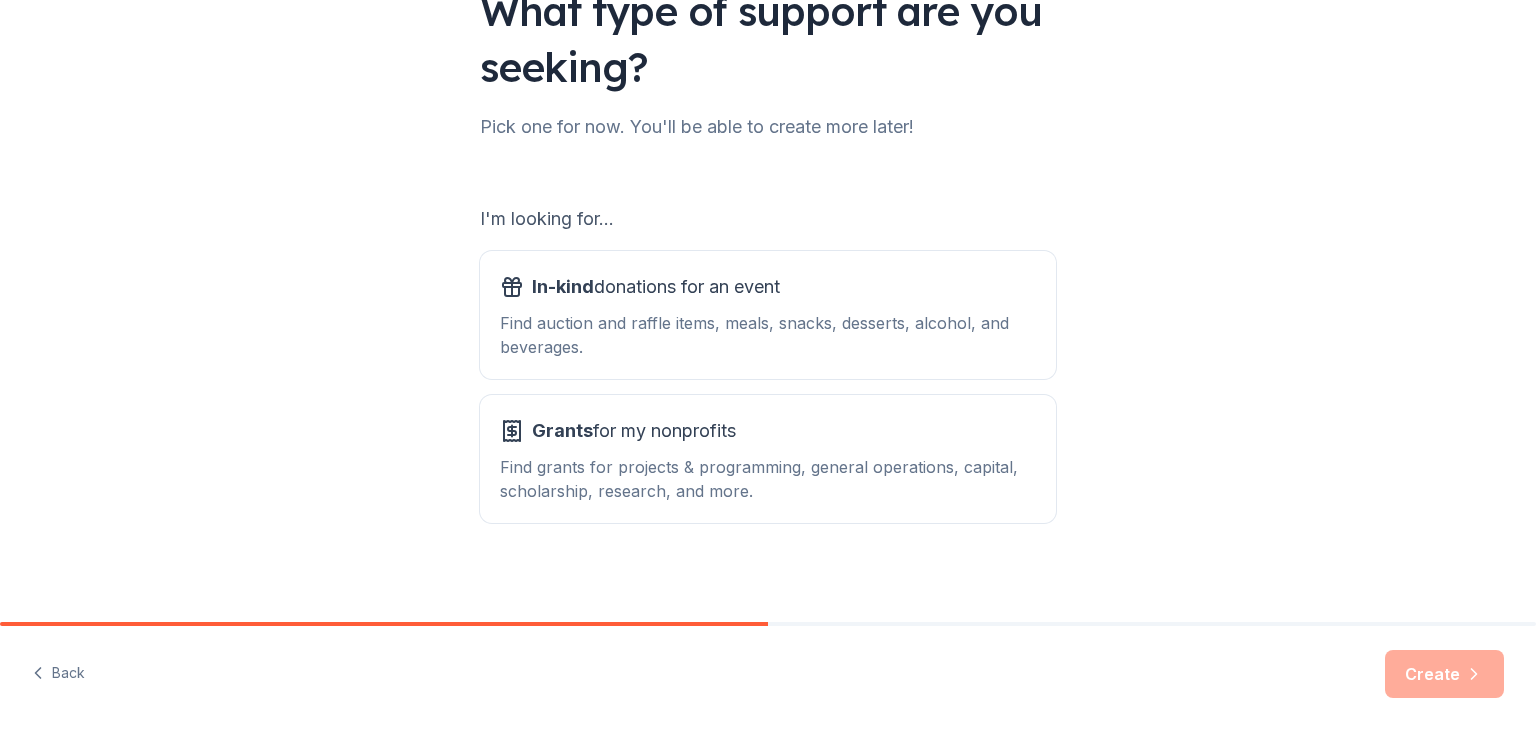 scroll, scrollTop: 176, scrollLeft: 0, axis: vertical 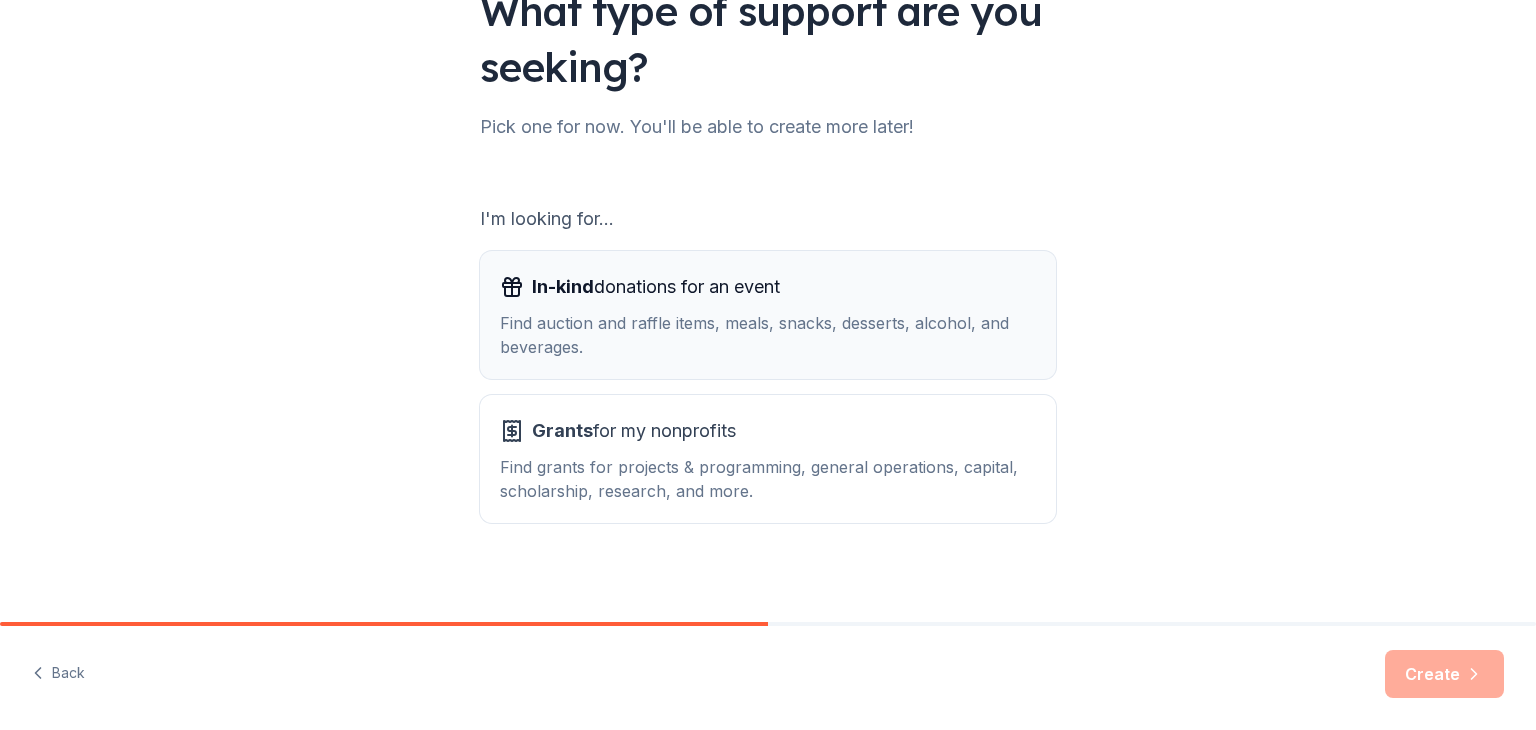 click on "Find auction and raffle items, meals, snacks, desserts, alcohol, and beverages." at bounding box center [768, 335] 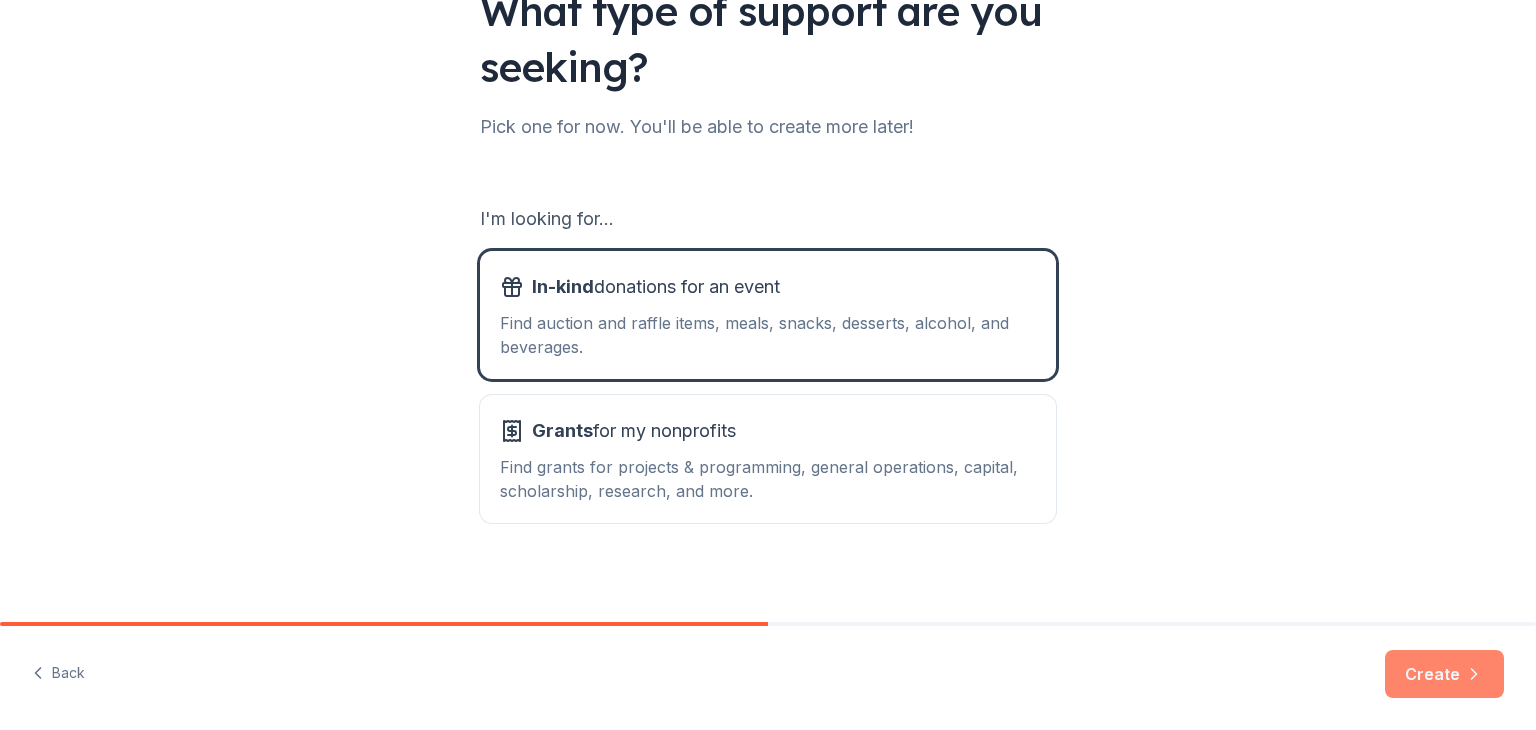 click on "Create" at bounding box center [1444, 674] 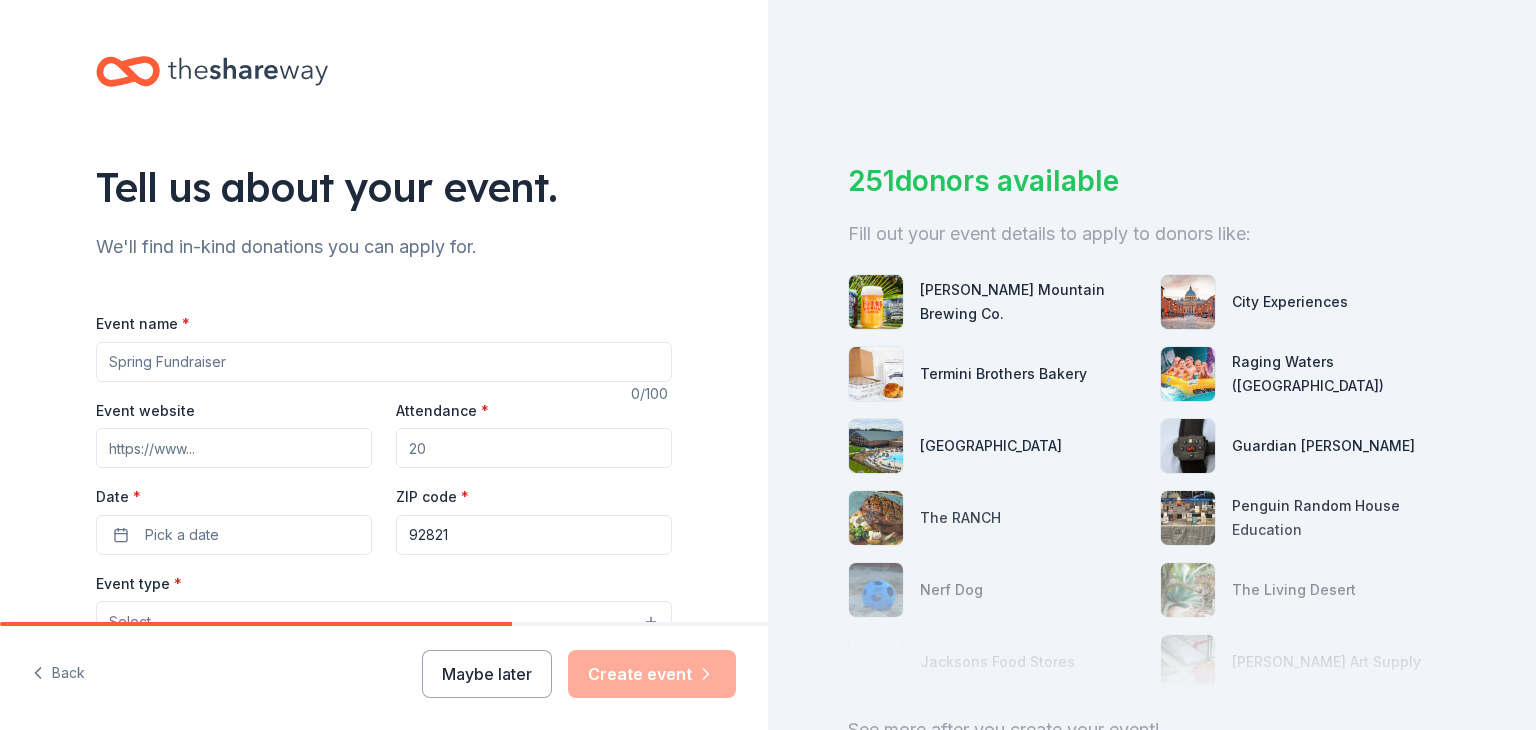 click on "Event name *" at bounding box center (384, 362) 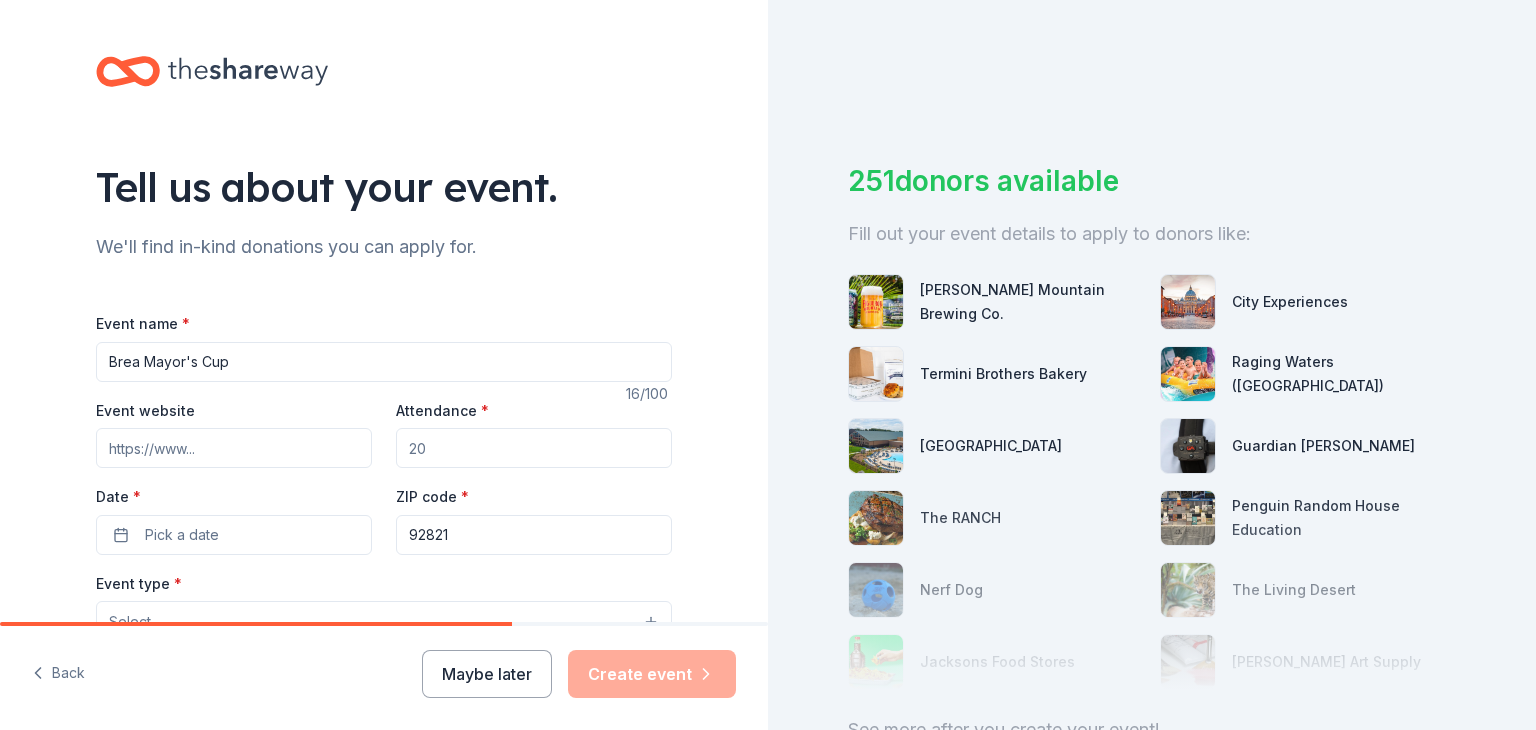 type on "Brea Mayor's Cup" 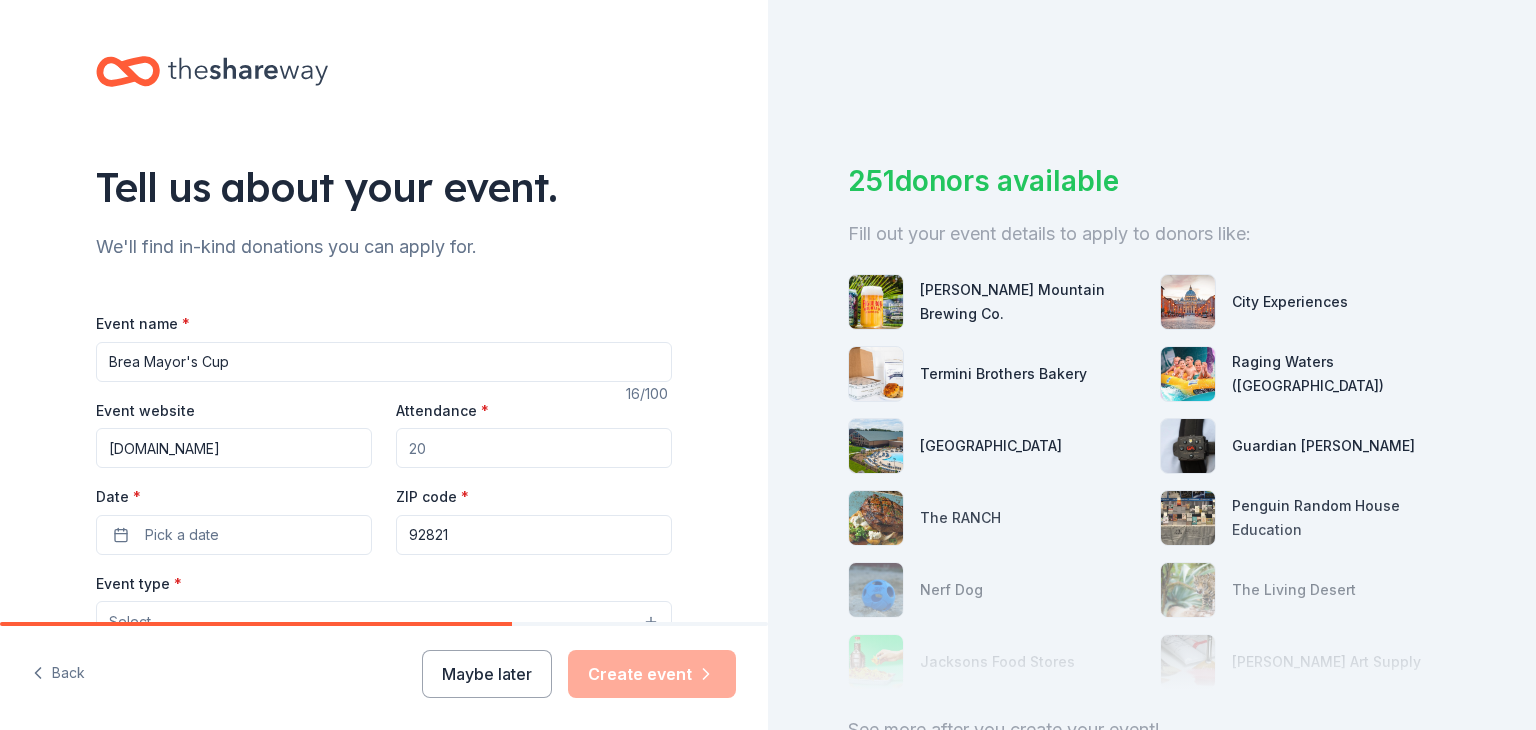 type on "Breamayorscup.com" 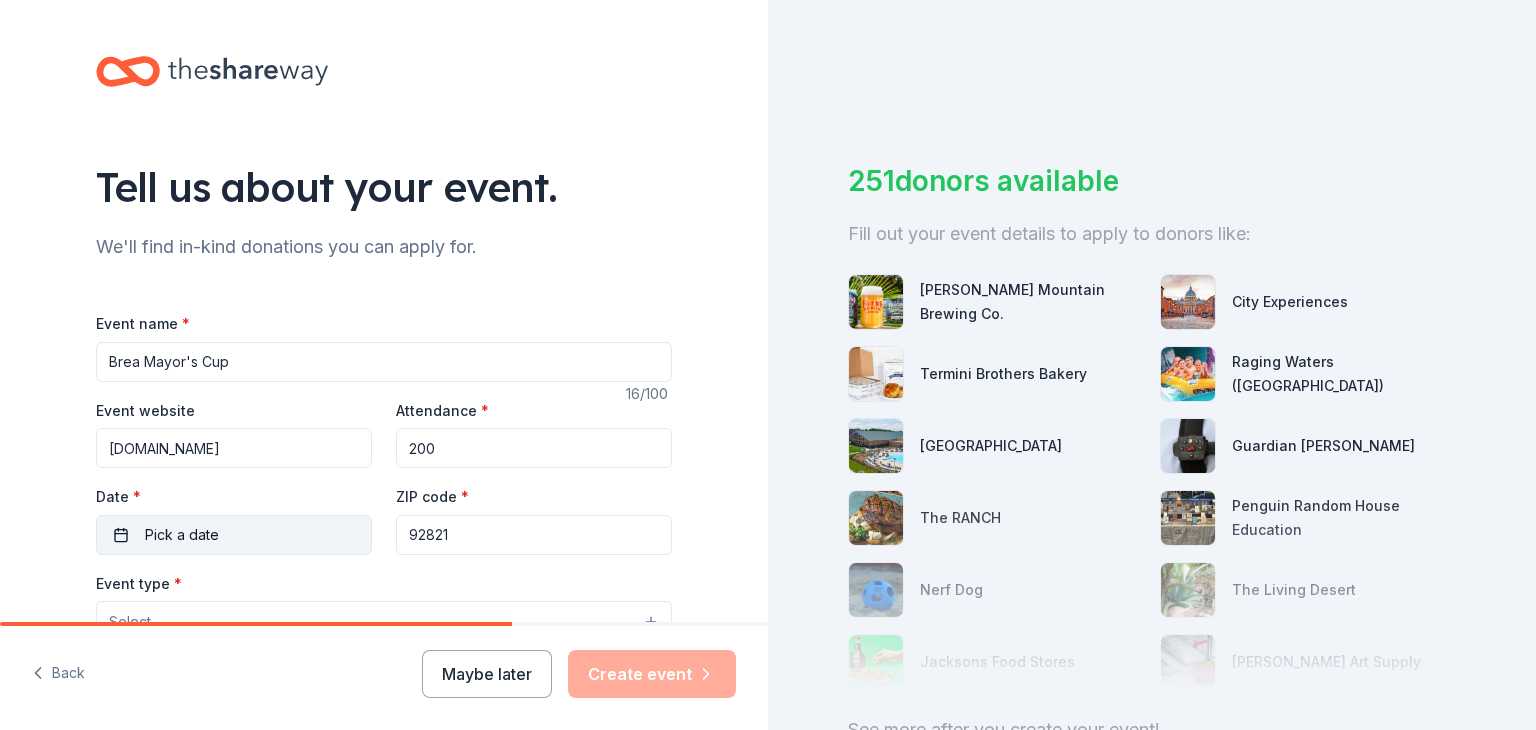 type on "200" 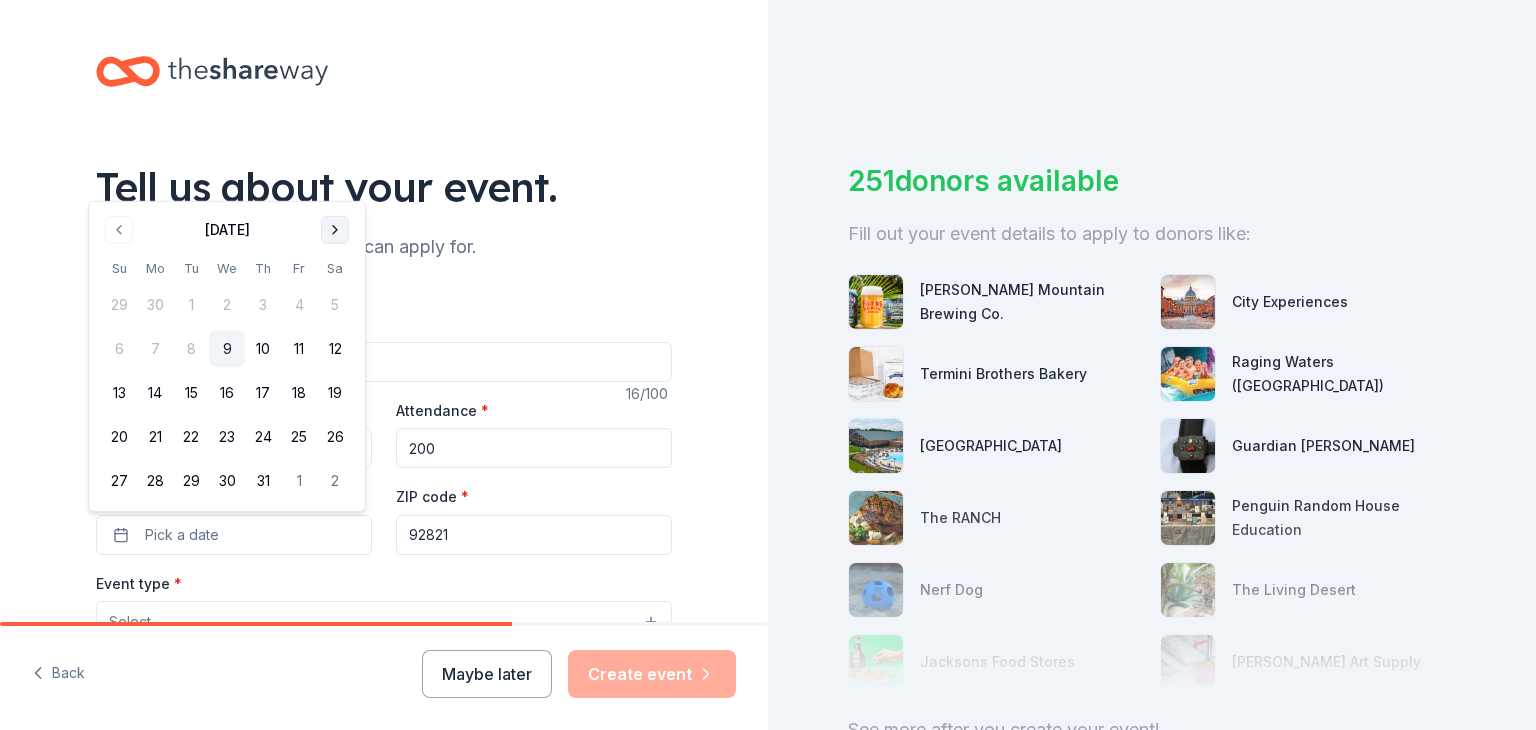 click at bounding box center (335, 230) 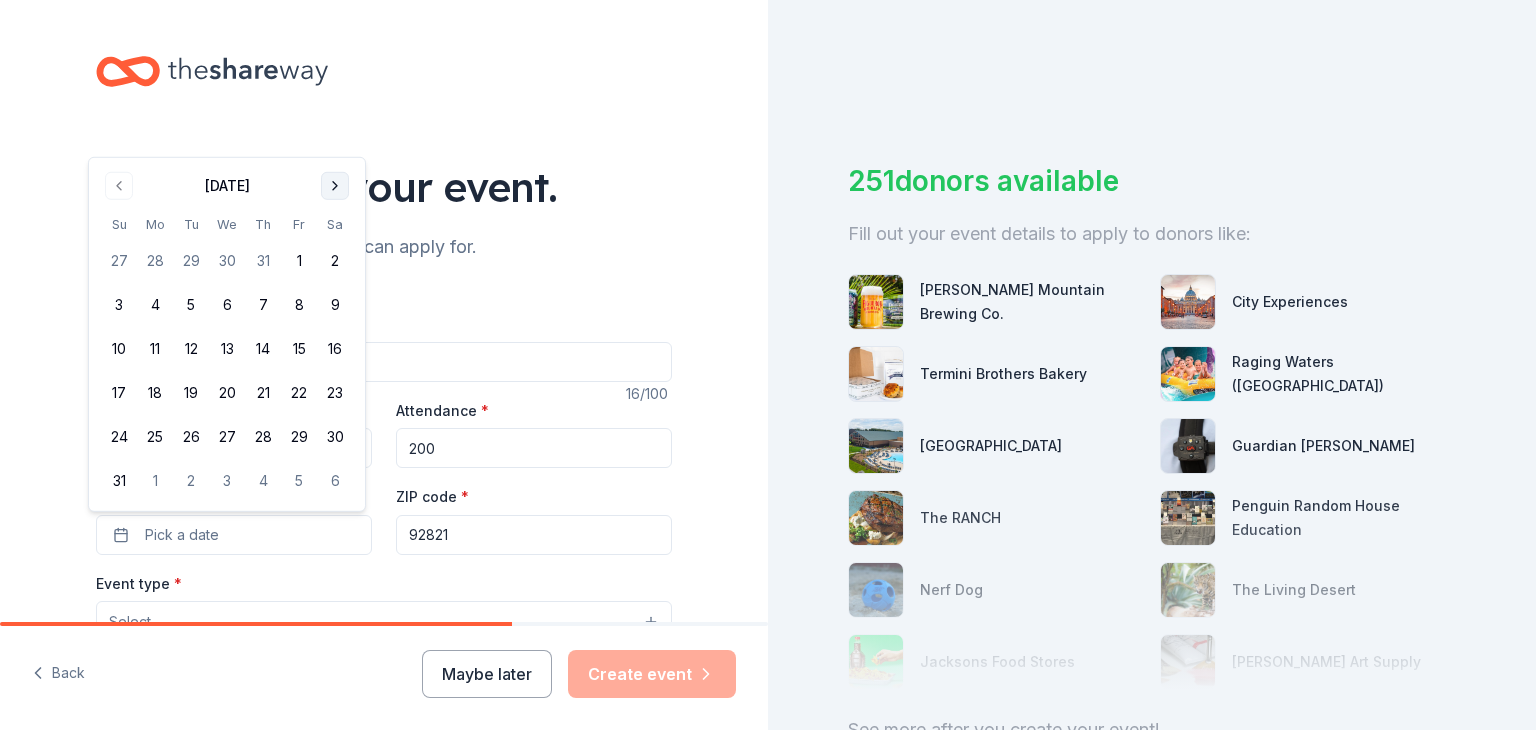 click on "Sa" at bounding box center [335, 224] 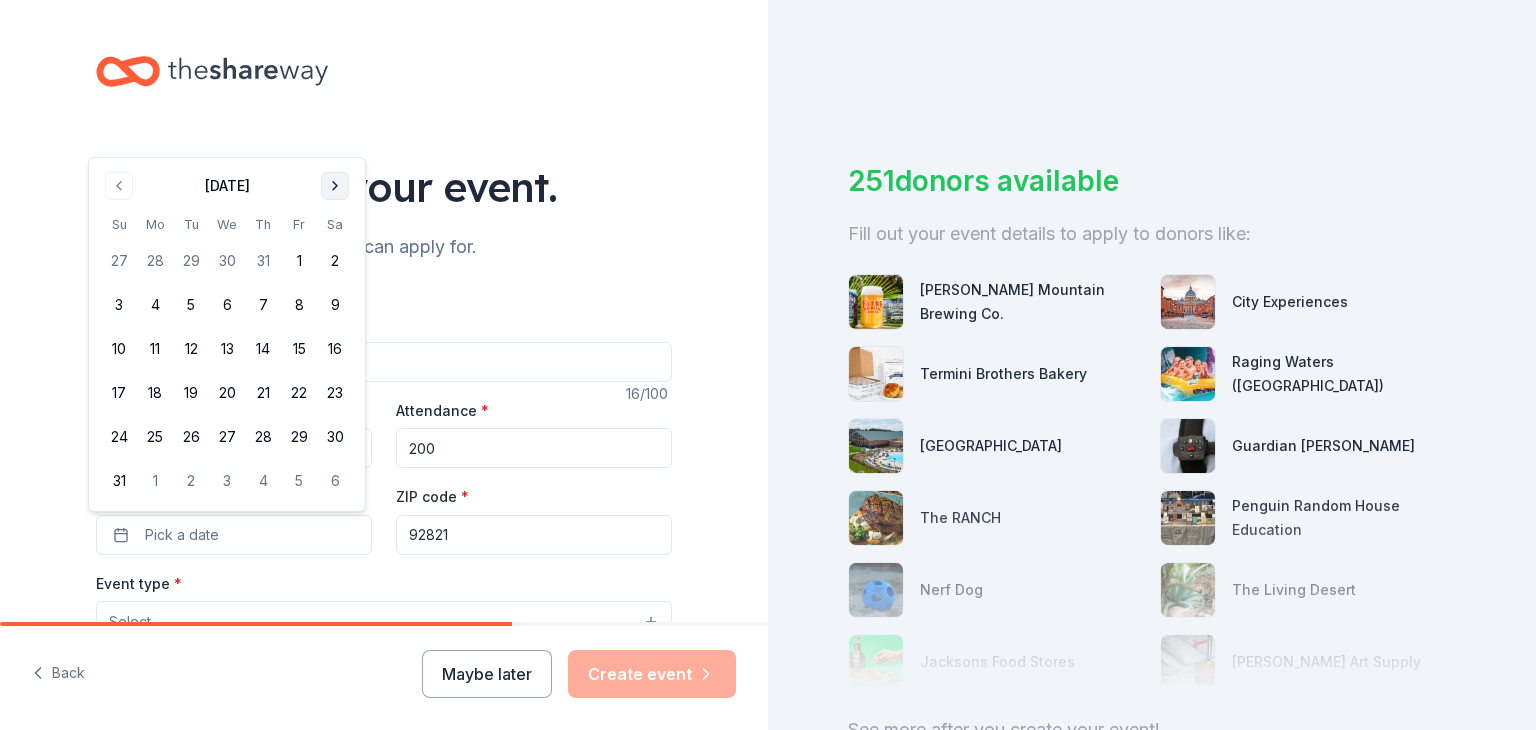 click at bounding box center (335, 186) 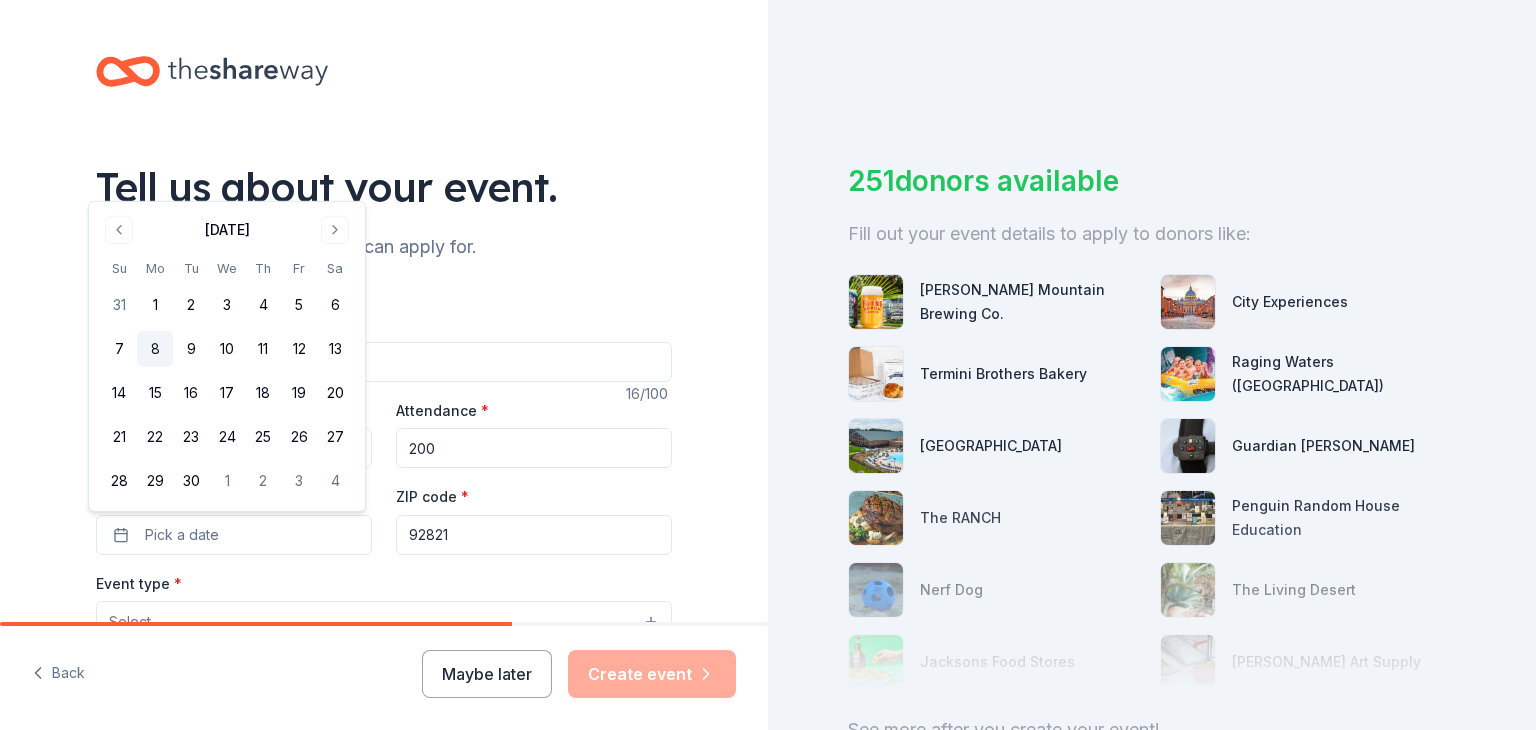 click on "8" at bounding box center [155, 349] 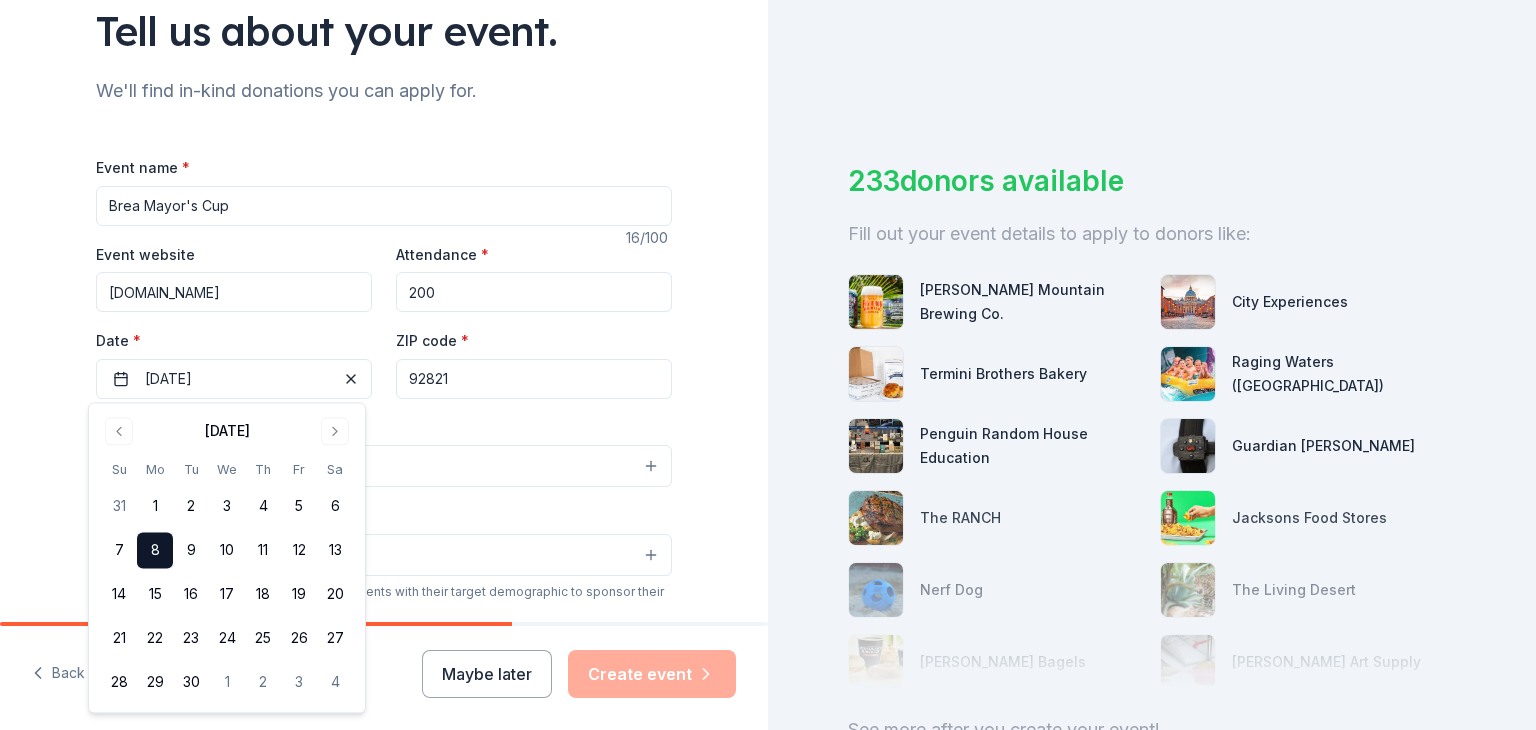 scroll, scrollTop: 158, scrollLeft: 0, axis: vertical 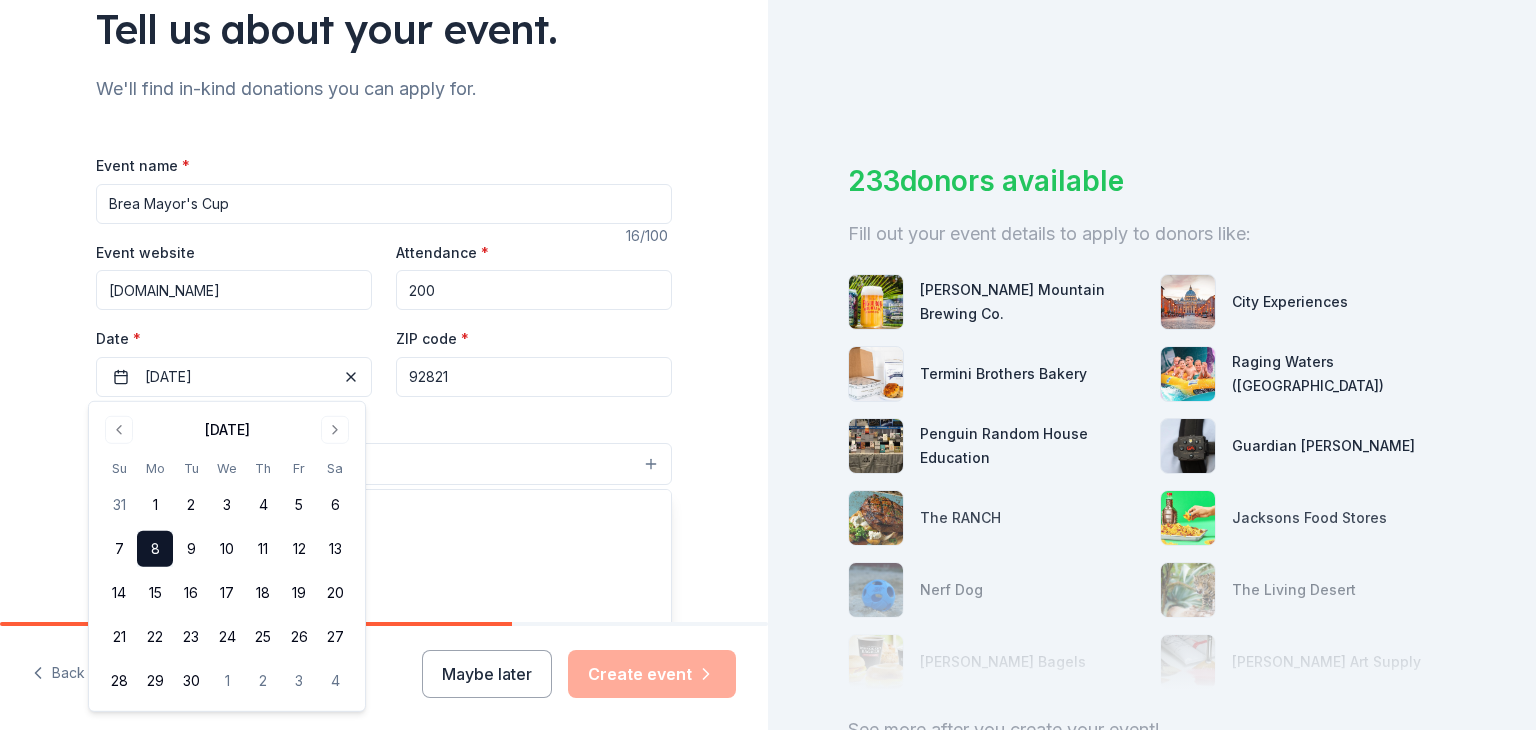 click on "Select" at bounding box center [384, 464] 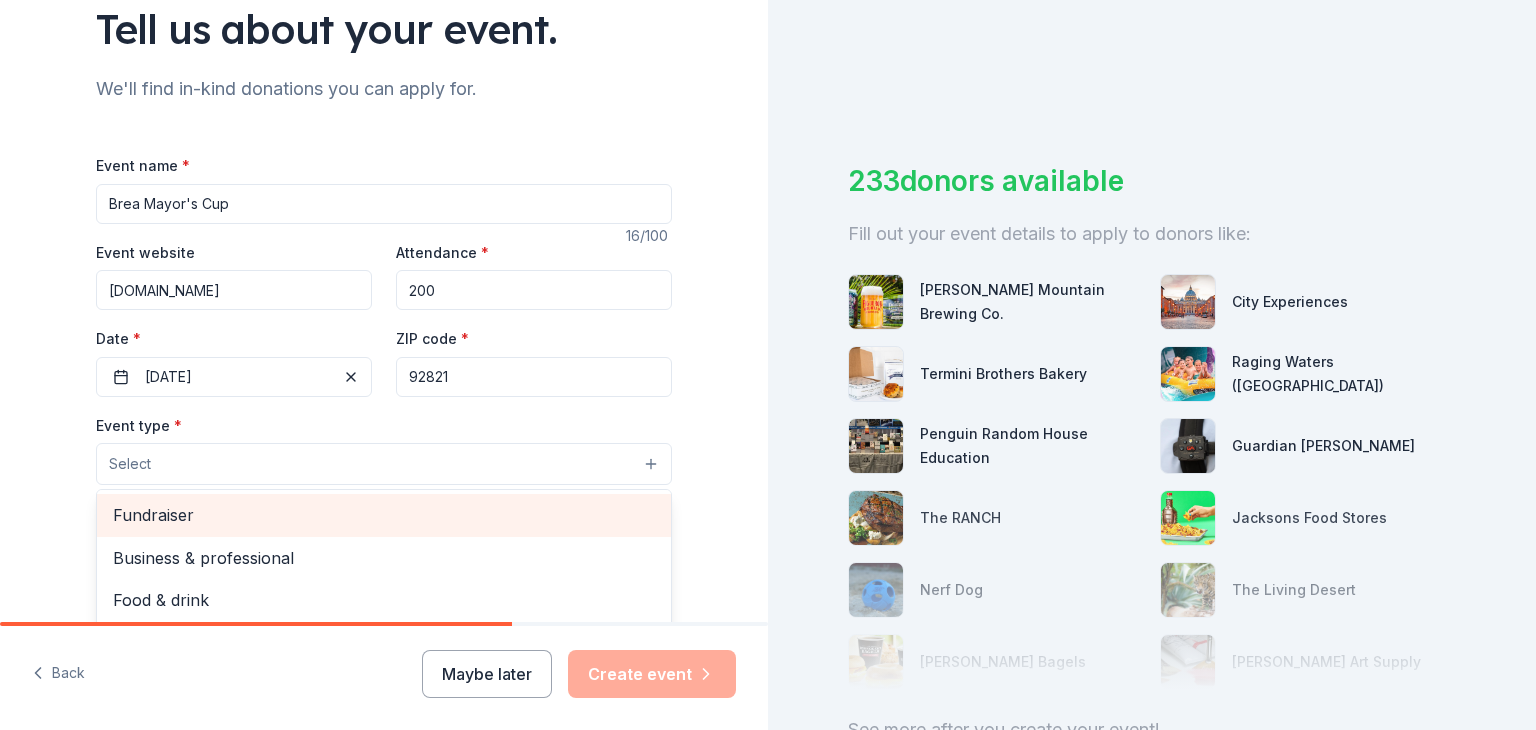 click on "Fundraiser" at bounding box center (384, 515) 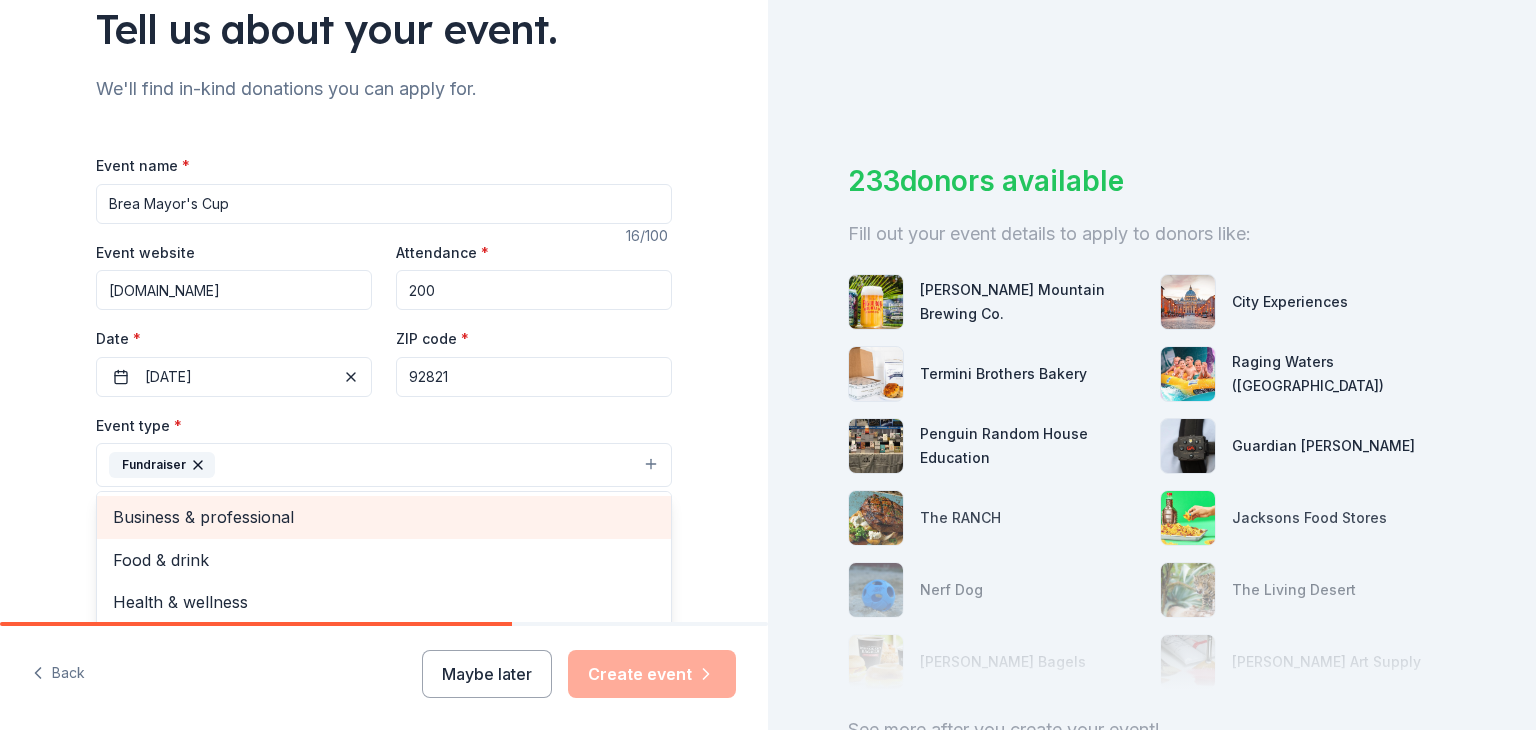 scroll, scrollTop: 24, scrollLeft: 0, axis: vertical 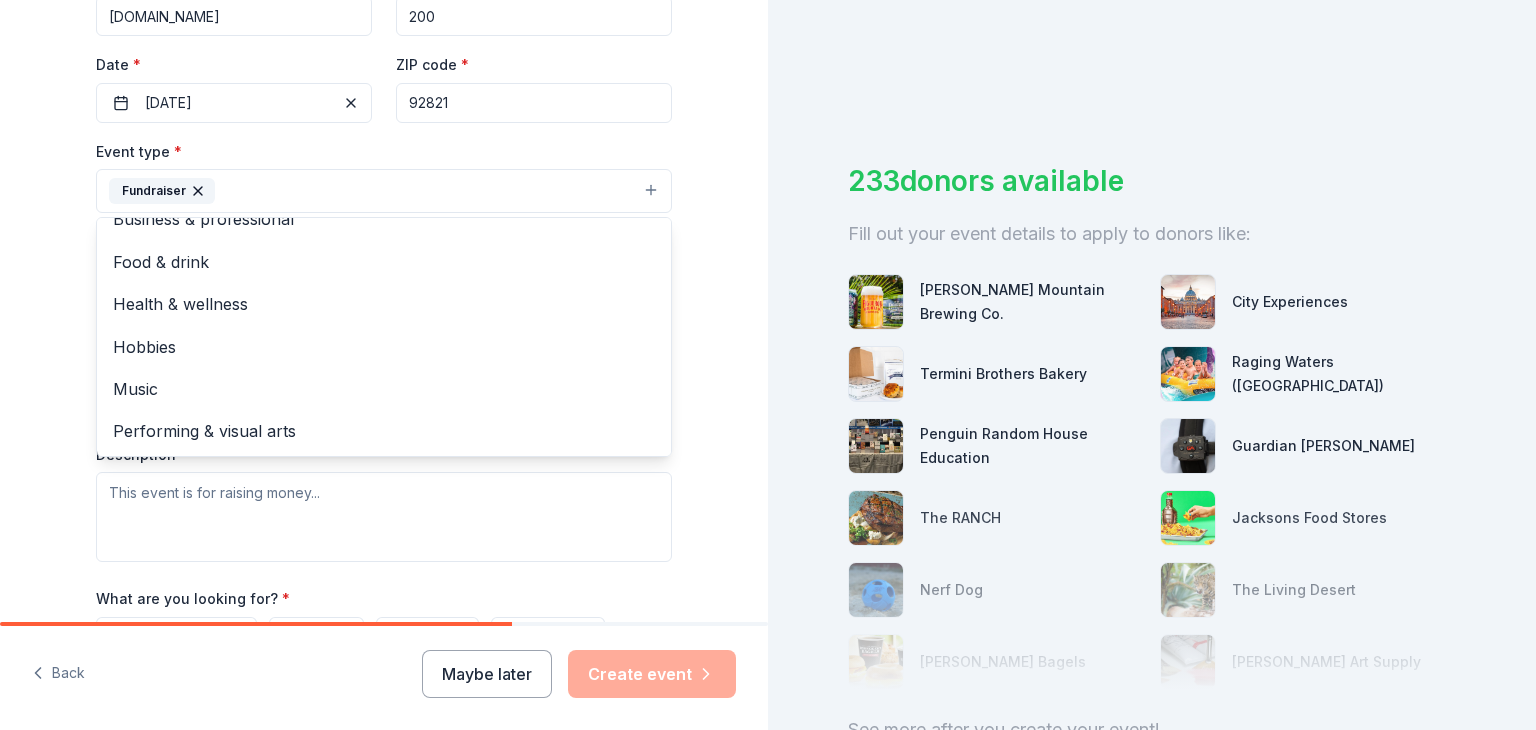 click on "Tell us about your event. We'll find in-kind donations you can apply for. Event name * Brea Mayor's Cup 16 /100 Event website Breamayorscup.com Attendance * 200 Date * 09/08/2025 ZIP code * 92821 Event type * Fundraiser Business & professional Food & drink Health & wellness Hobbies Music Performing & visual arts Demographic Select We use this information to help brands find events with their target demographic to sponsor their products. Mailing address Apt/unit Description What are you looking for? * Auction & raffle Meals Snacks Desserts Alcohol Beverages Send me reminders Email me reminders of donor application deadlines Recurring event" at bounding box center [384, 234] 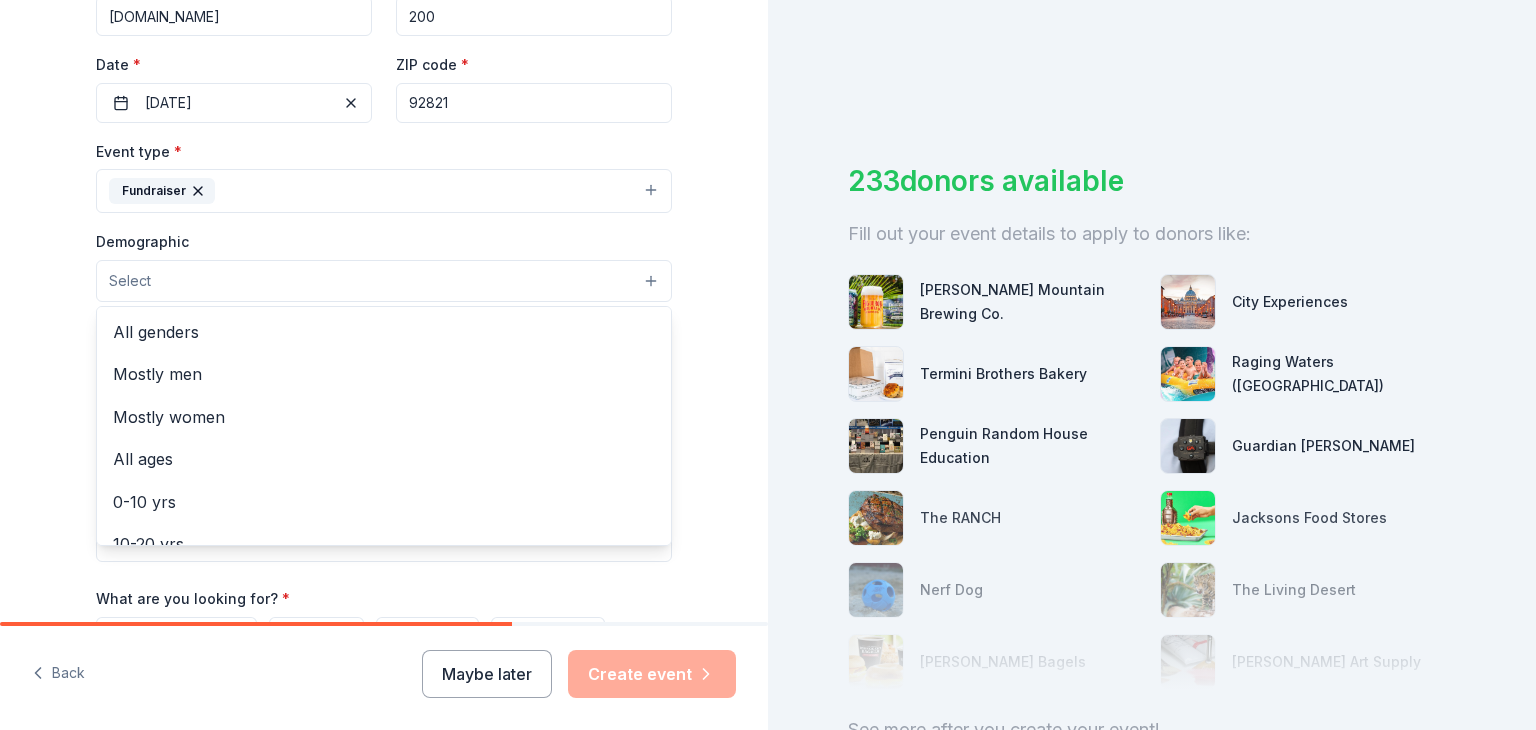 click on "Select" at bounding box center [384, 281] 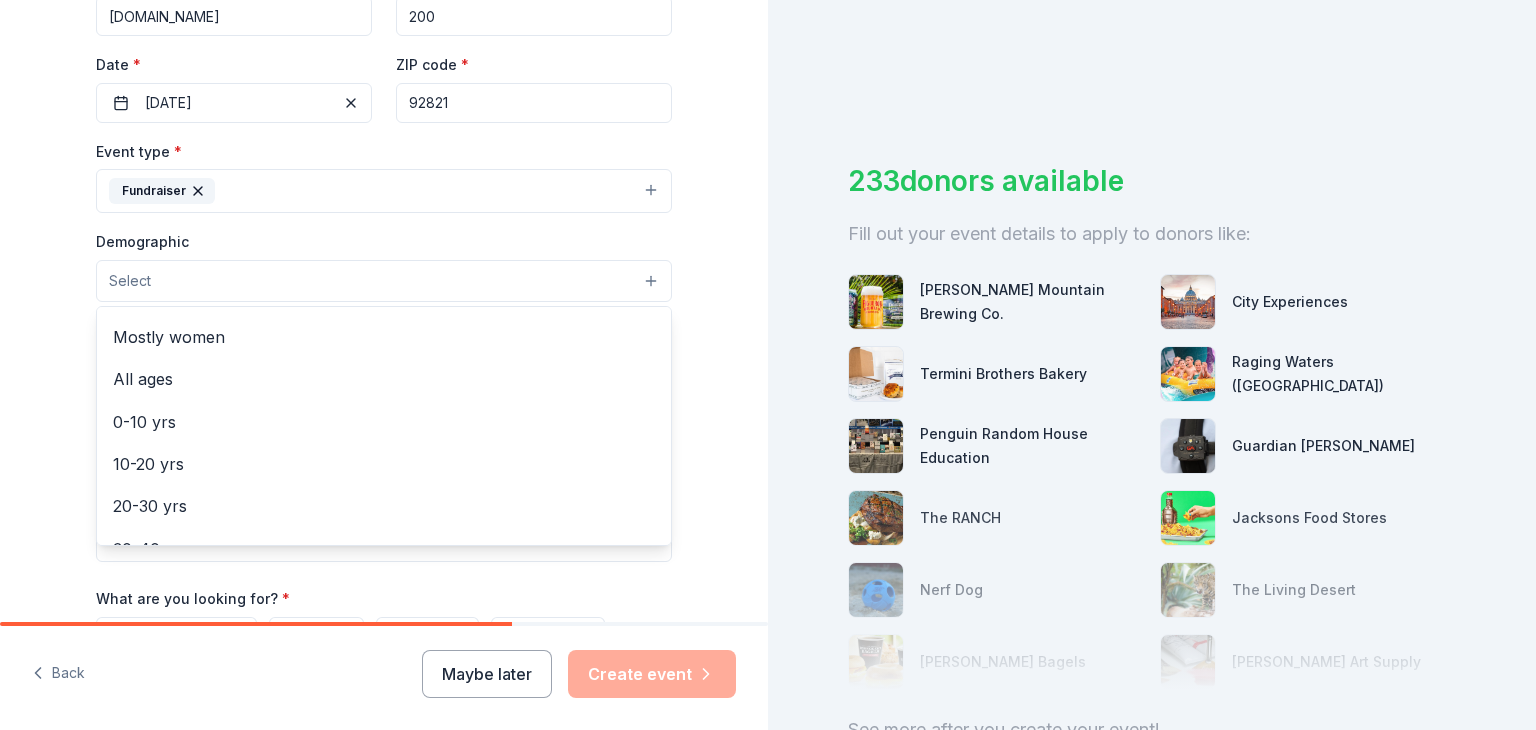 scroll, scrollTop: 0, scrollLeft: 0, axis: both 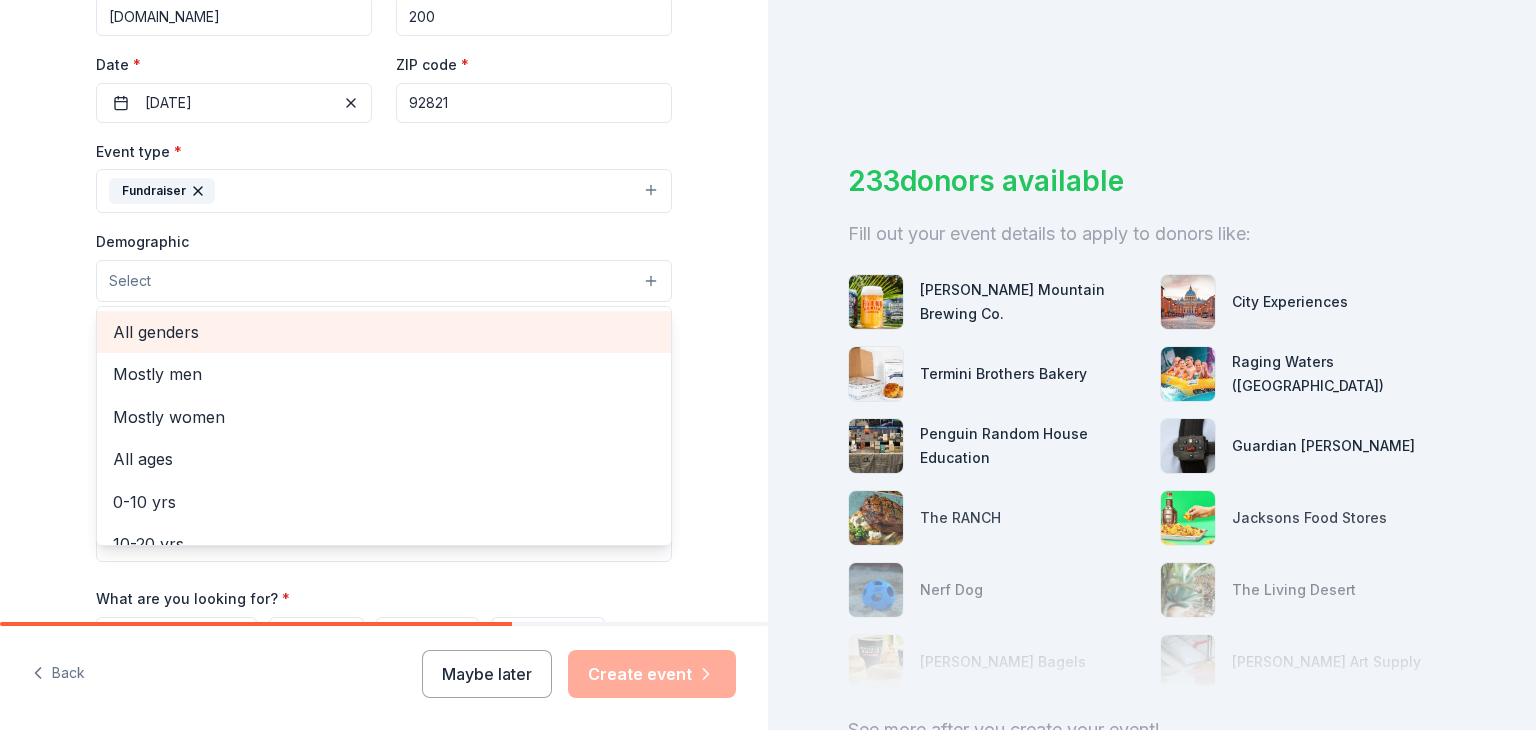 click on "All genders" at bounding box center (384, 332) 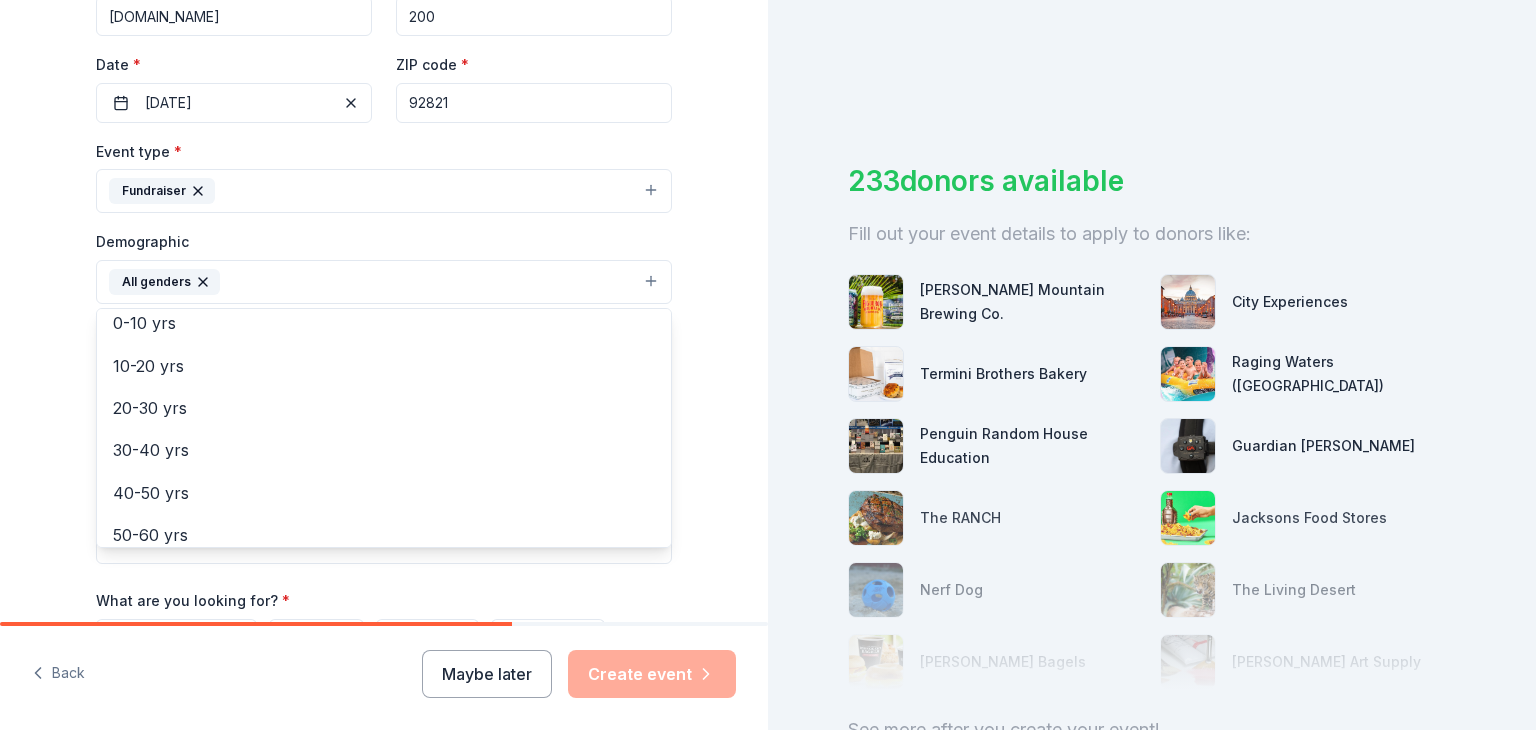 scroll, scrollTop: 191, scrollLeft: 0, axis: vertical 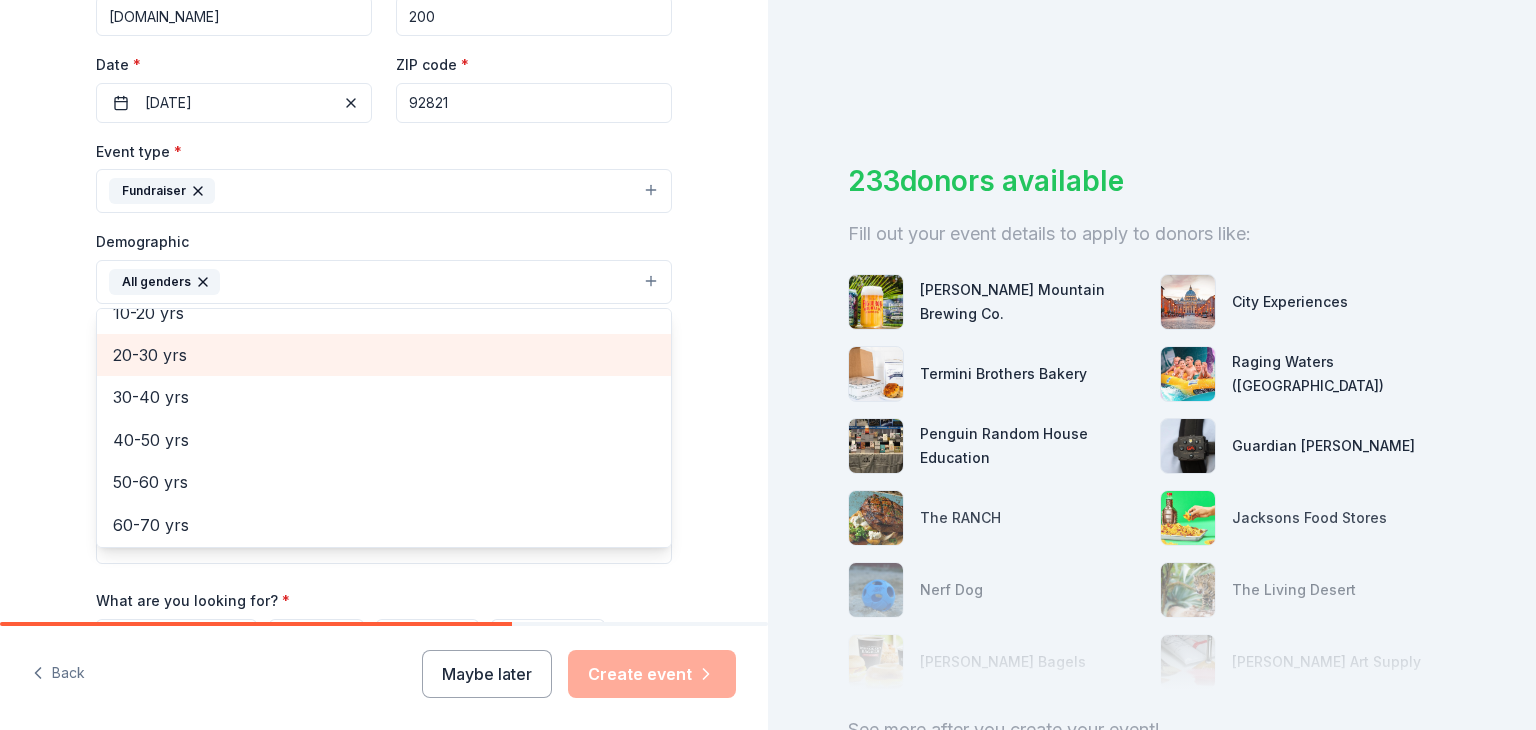 click on "20-30 yrs" at bounding box center [384, 355] 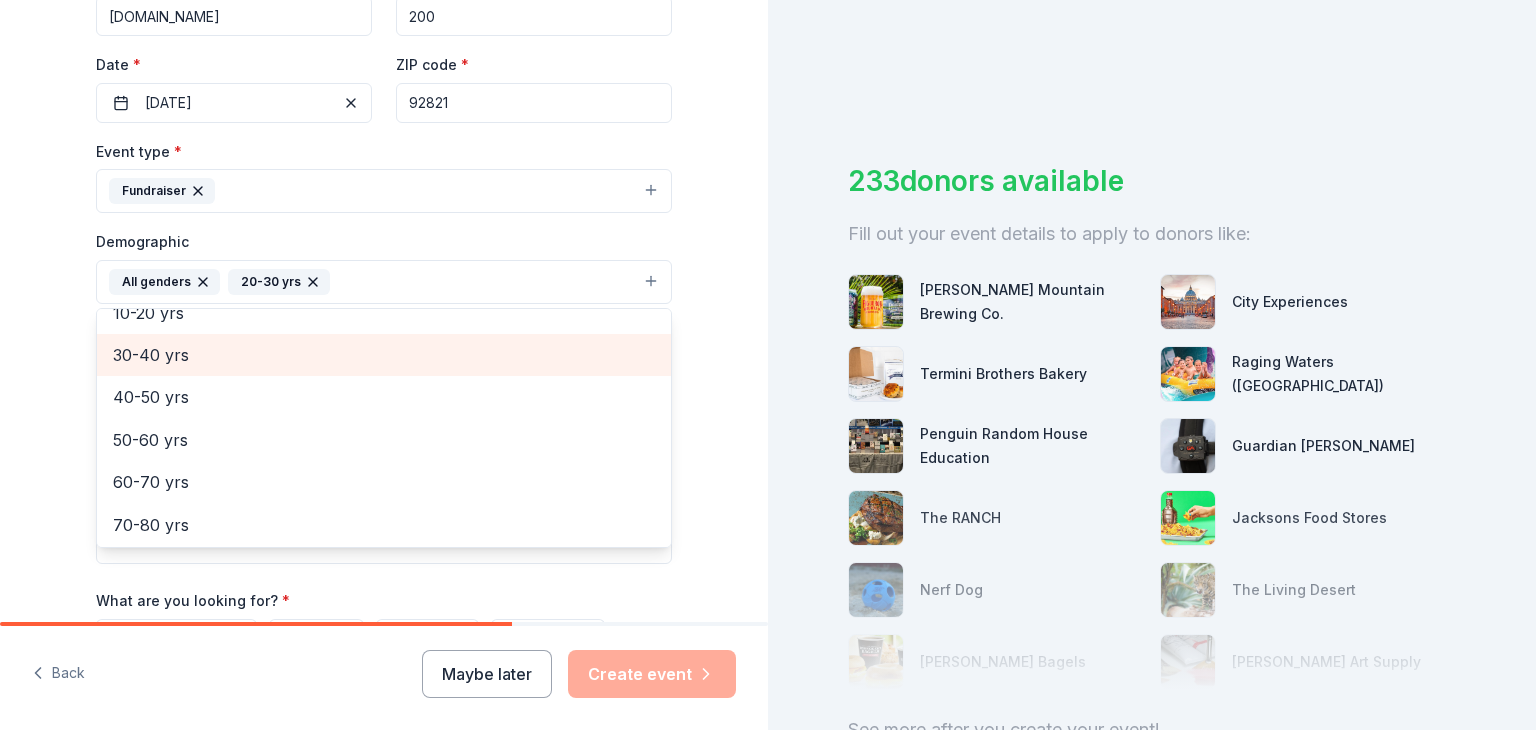 click on "30-40 yrs" at bounding box center (384, 355) 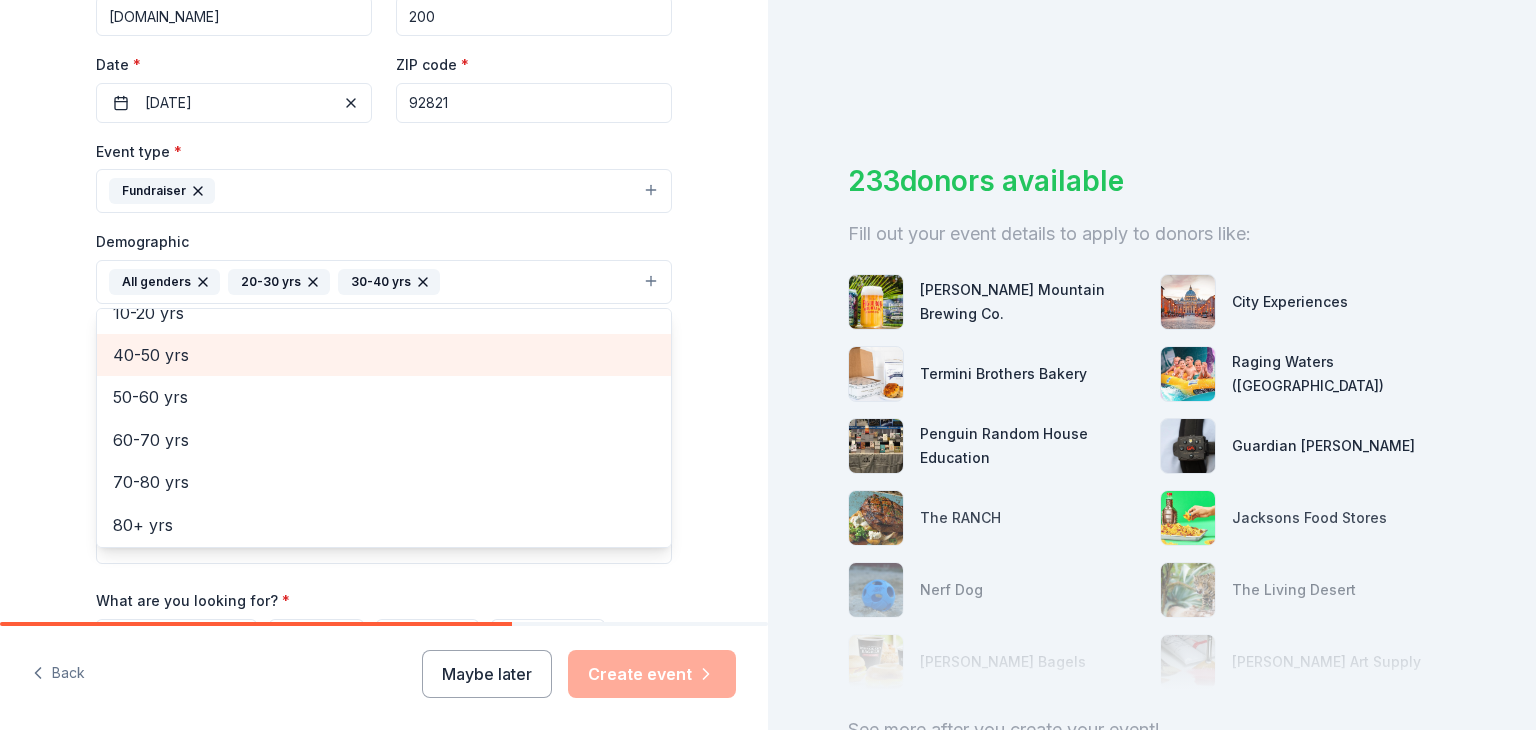 click on "40-50 yrs" at bounding box center [384, 355] 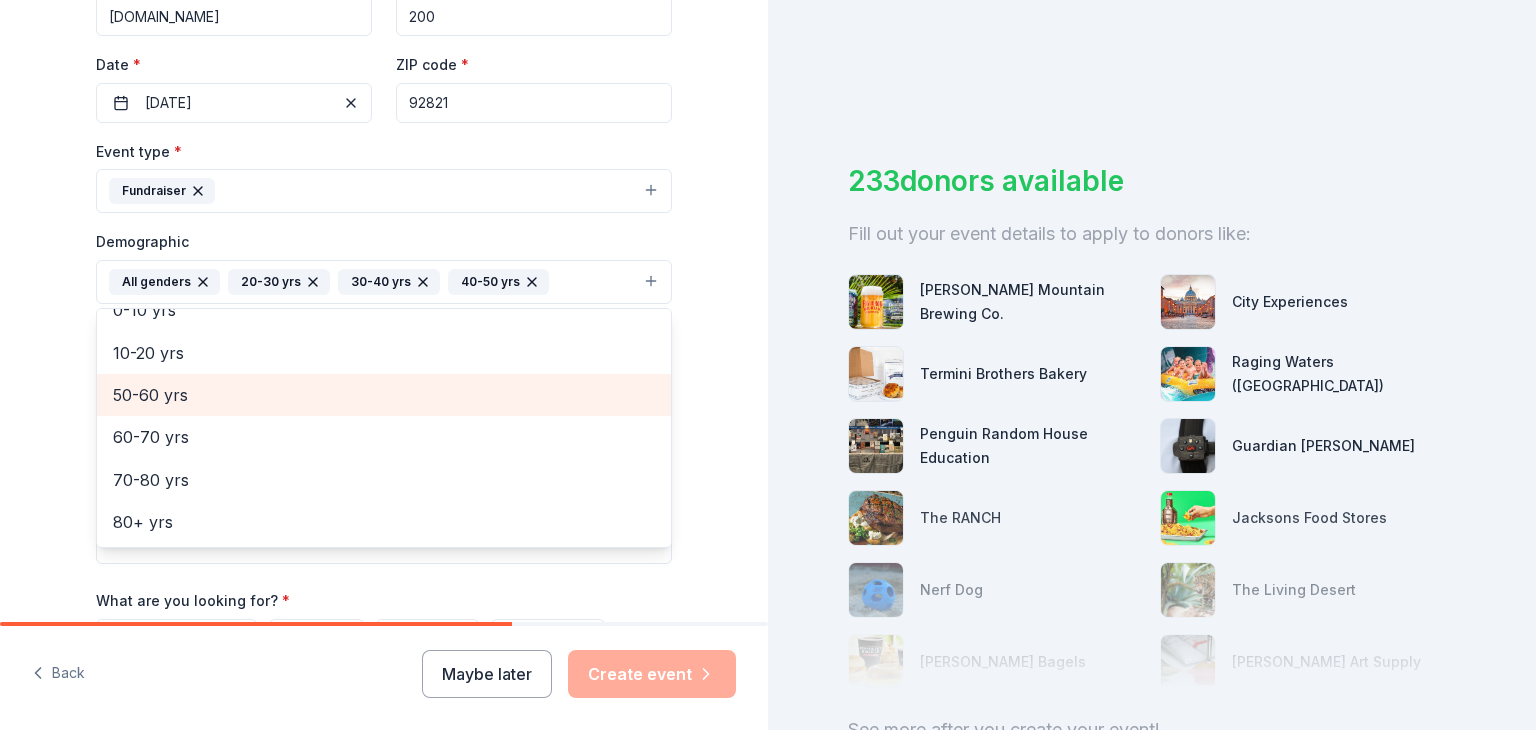 click on "50-60 yrs" at bounding box center [384, 395] 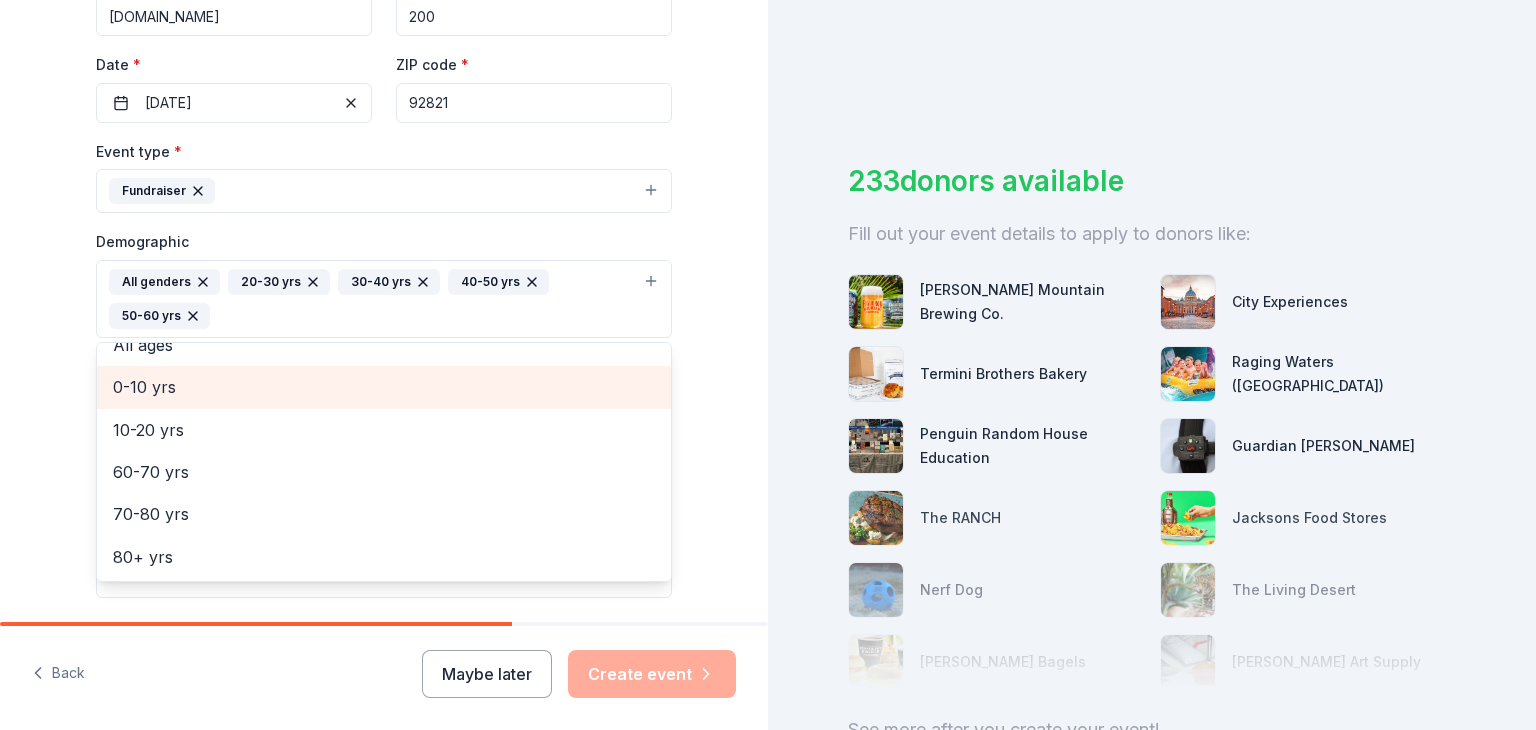 click on "0-10 yrs" at bounding box center (384, 387) 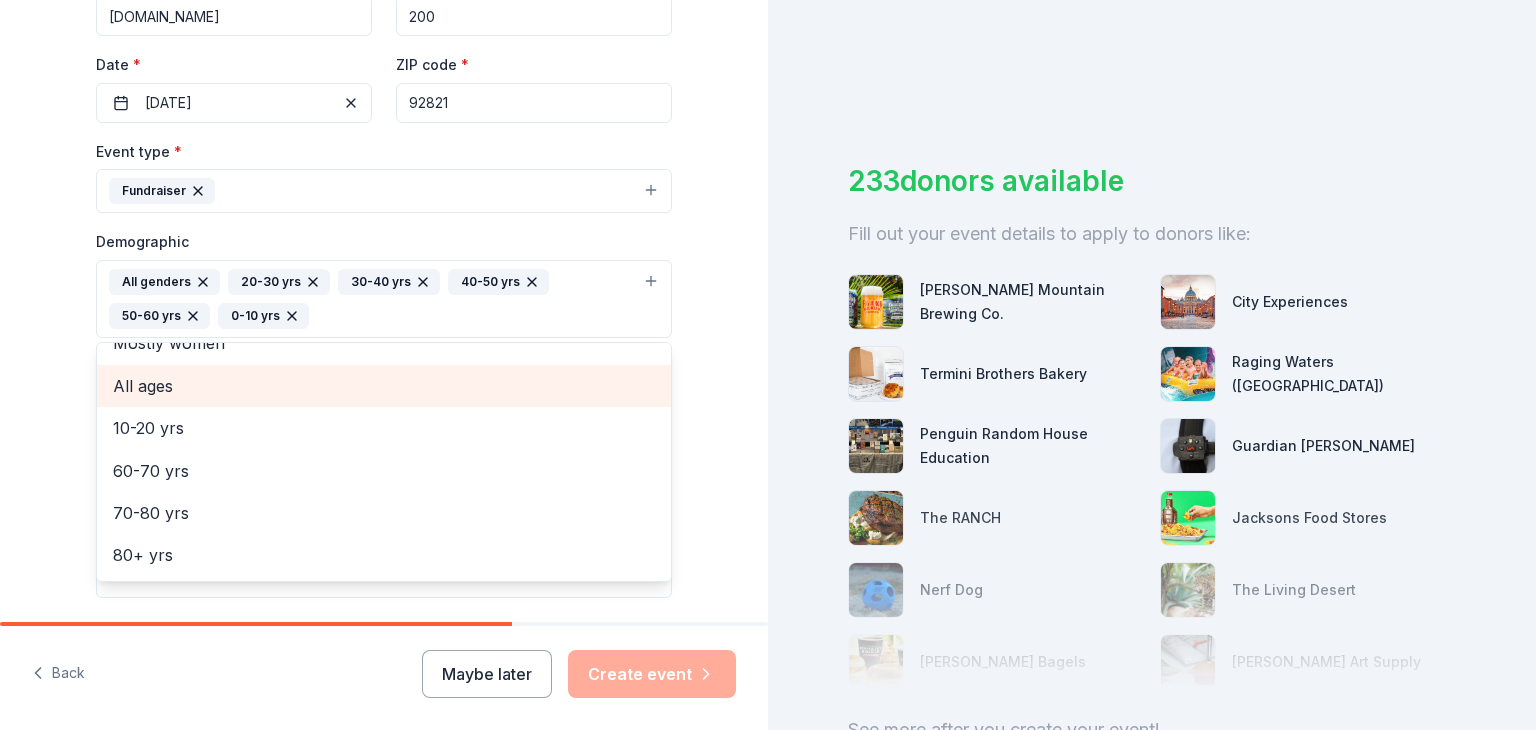 scroll, scrollTop: 66, scrollLeft: 0, axis: vertical 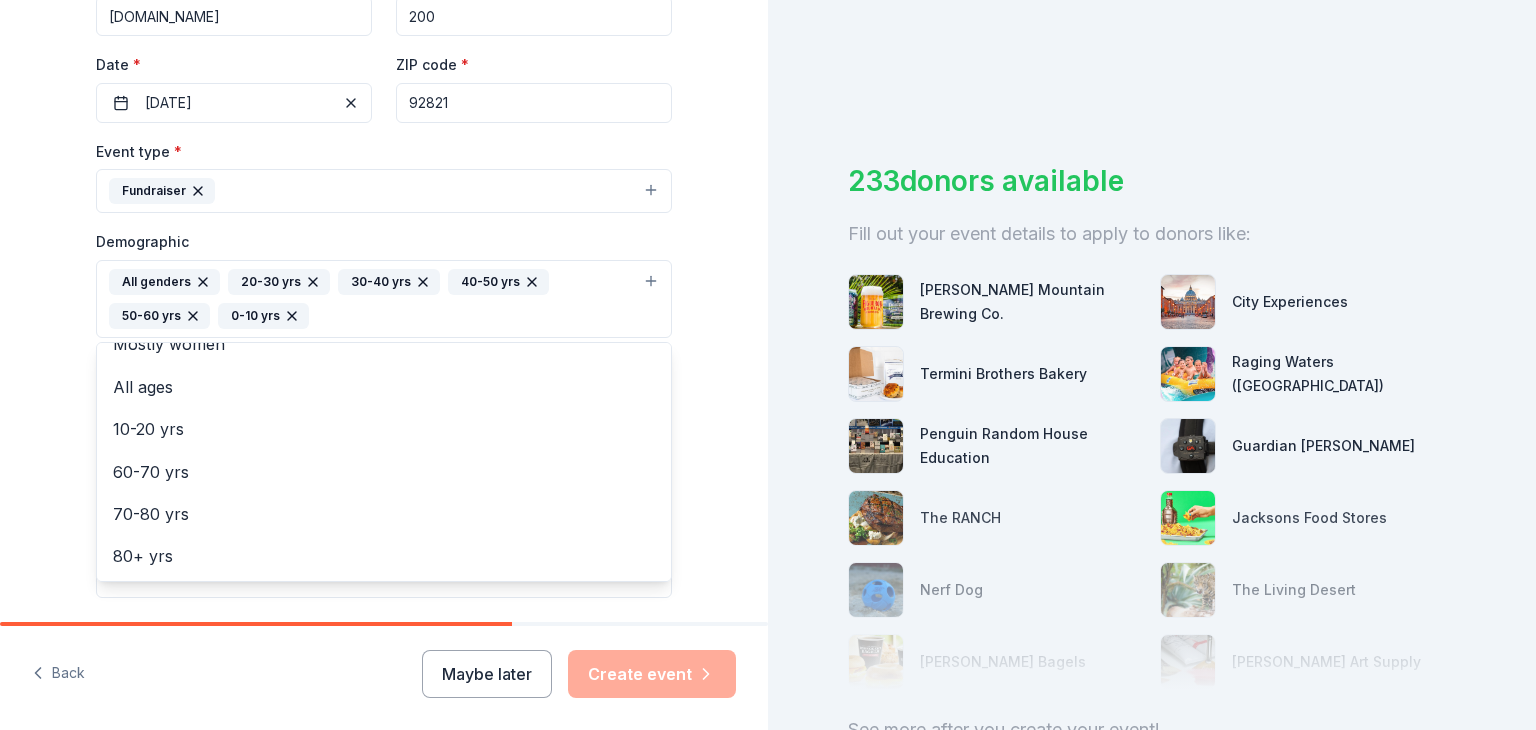 click 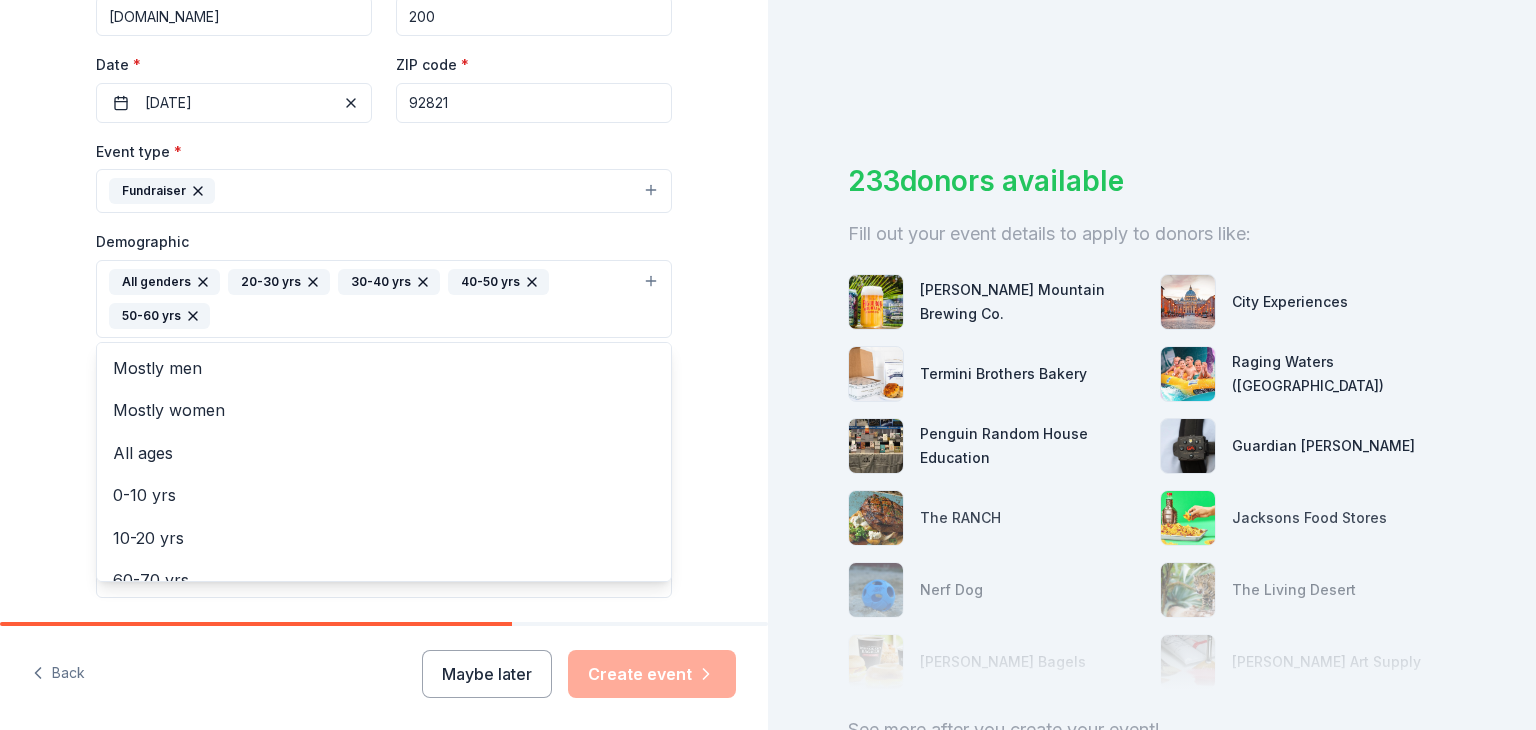 click on "All genders 20-30 yrs 30-40 yrs 40-50 yrs 50-60 yrs" at bounding box center [372, 299] 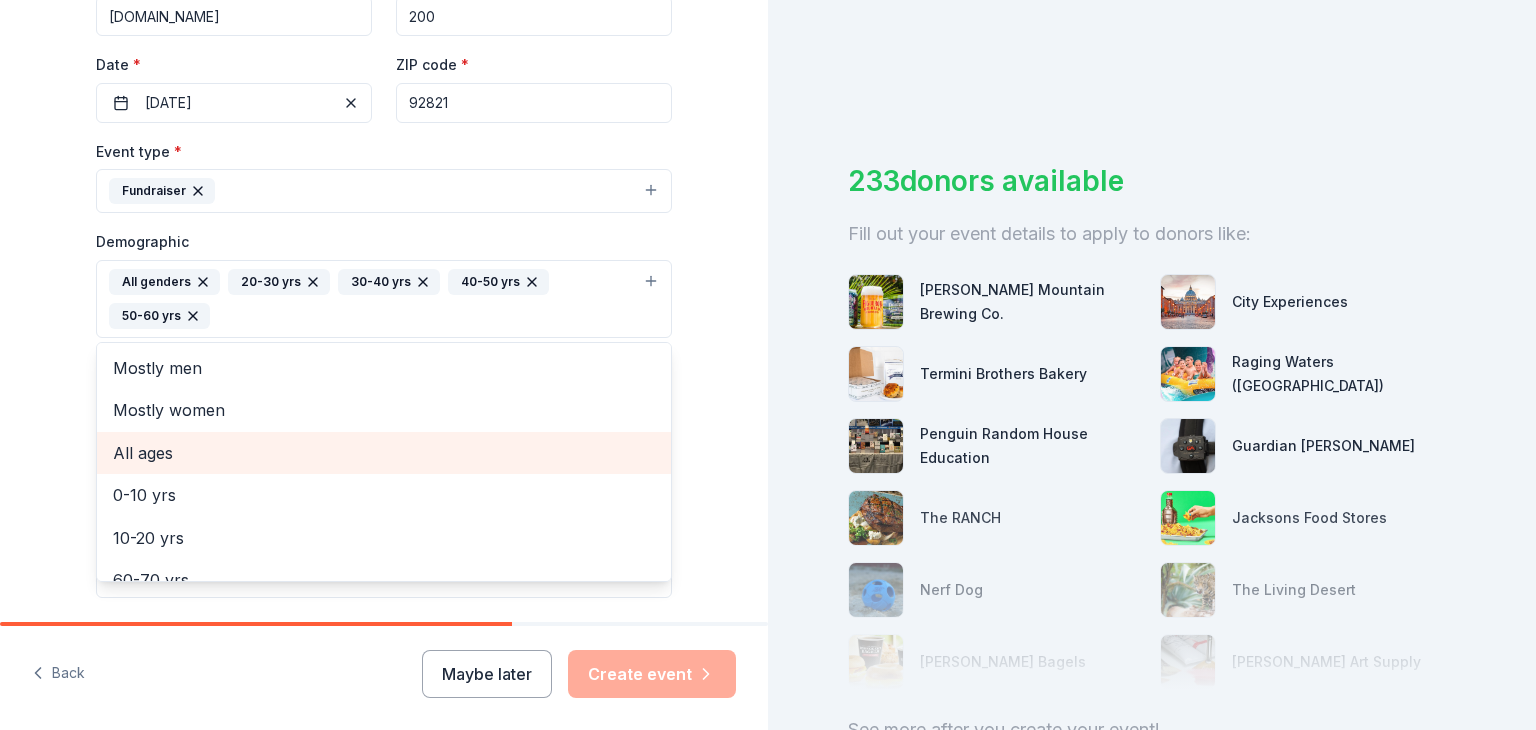 scroll, scrollTop: 108, scrollLeft: 0, axis: vertical 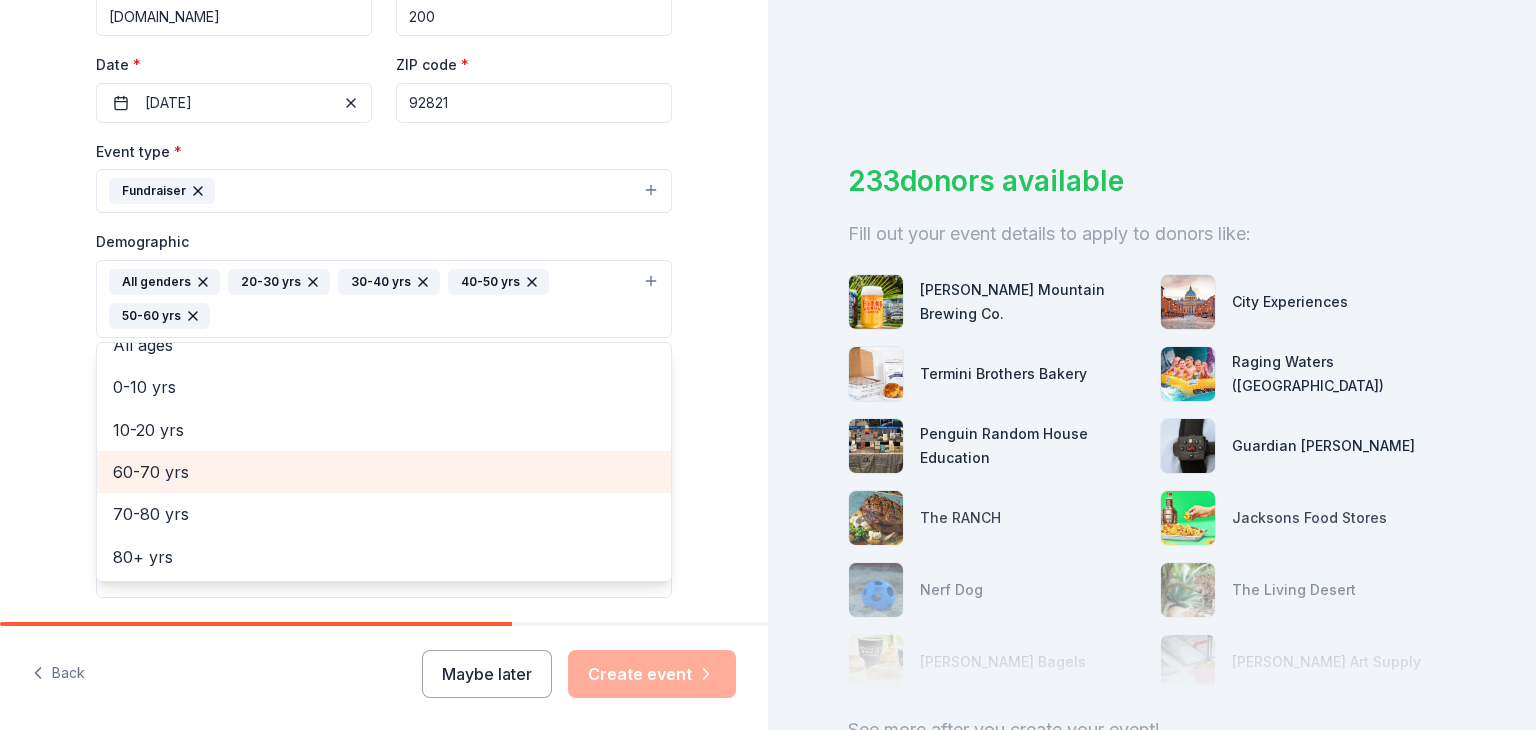 click on "60-70 yrs" at bounding box center [384, 472] 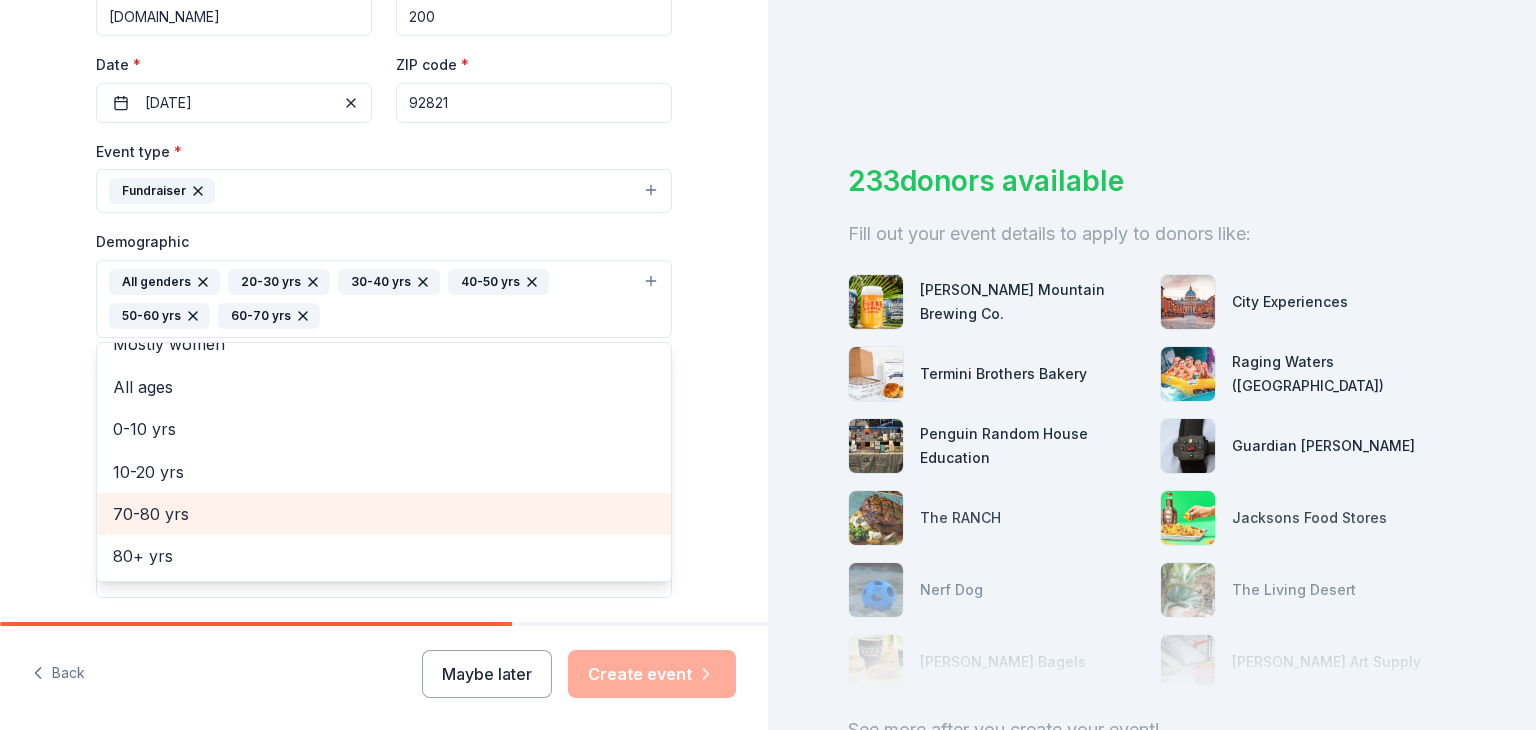 click on "70-80 yrs" at bounding box center [384, 514] 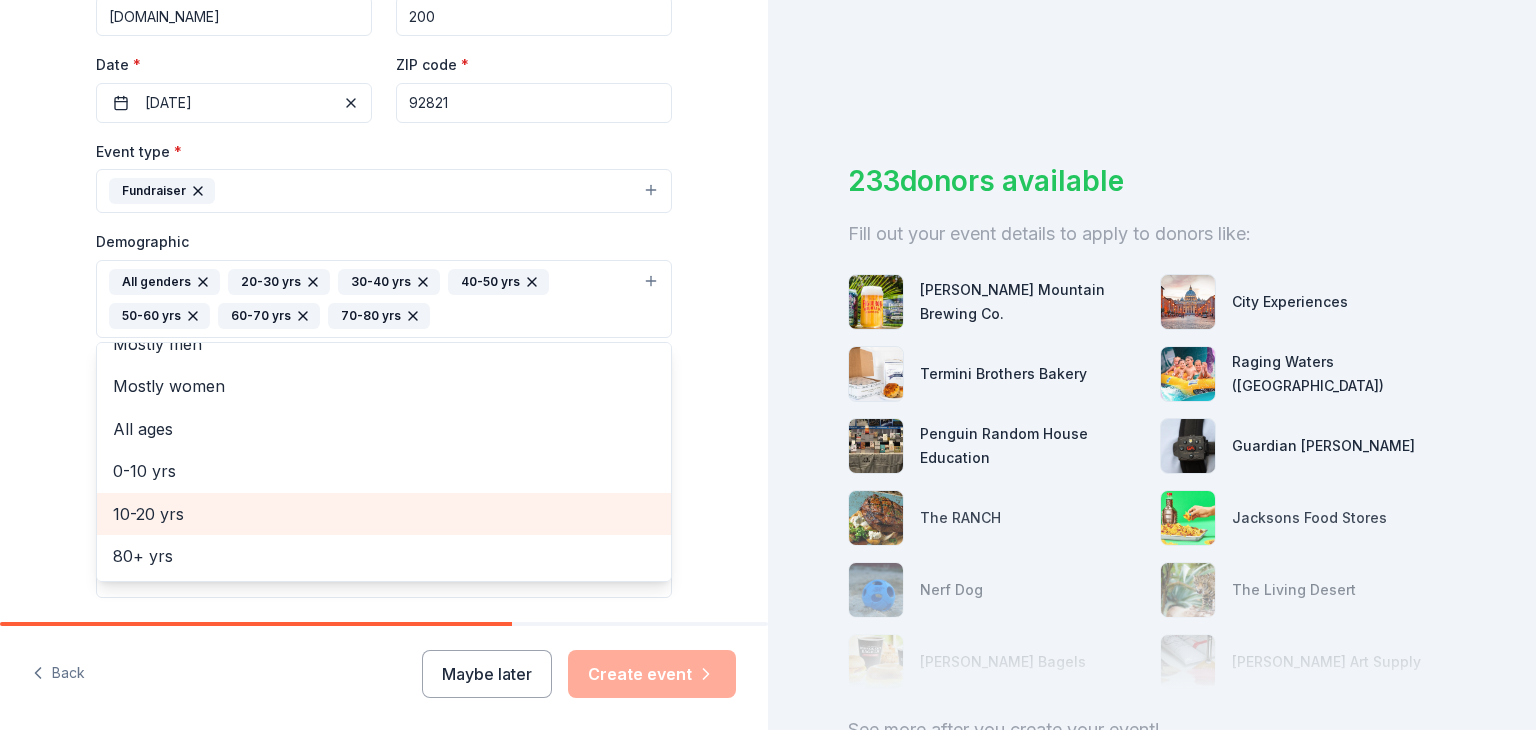 scroll, scrollTop: 24, scrollLeft: 0, axis: vertical 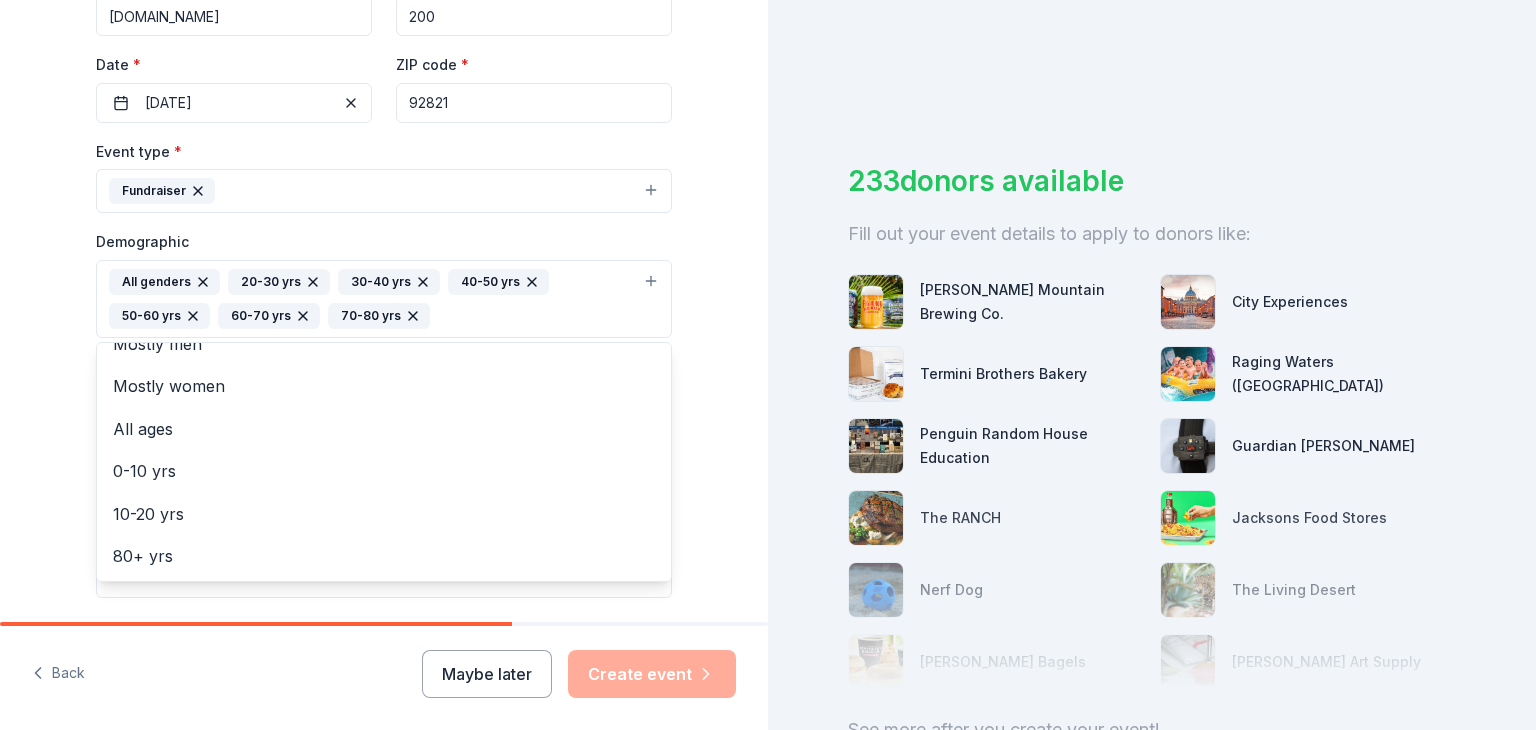 click on "Tell us about your event. We'll find in-kind donations you can apply for. Event name * Brea Mayor's Cup 16 /100 Event website Breamayorscup.com Attendance * 200 Date * 09/08/2025 ZIP code * 92821 Event type * Fundraiser Demographic All genders 20-30 yrs 30-40 yrs 40-50 yrs 50-60 yrs 60-70 yrs 70-80 yrs Mostly men Mostly women All ages 0-10 yrs 10-20 yrs 80+ yrs We use this information to help brands find events with their target demographic to sponsor their products. Mailing address Apt/unit Description What are you looking for? * Auction & raffle Meals Snacks Desserts Alcohol Beverages Send me reminders Email me reminders of donor application deadlines Recurring event" at bounding box center [384, 252] 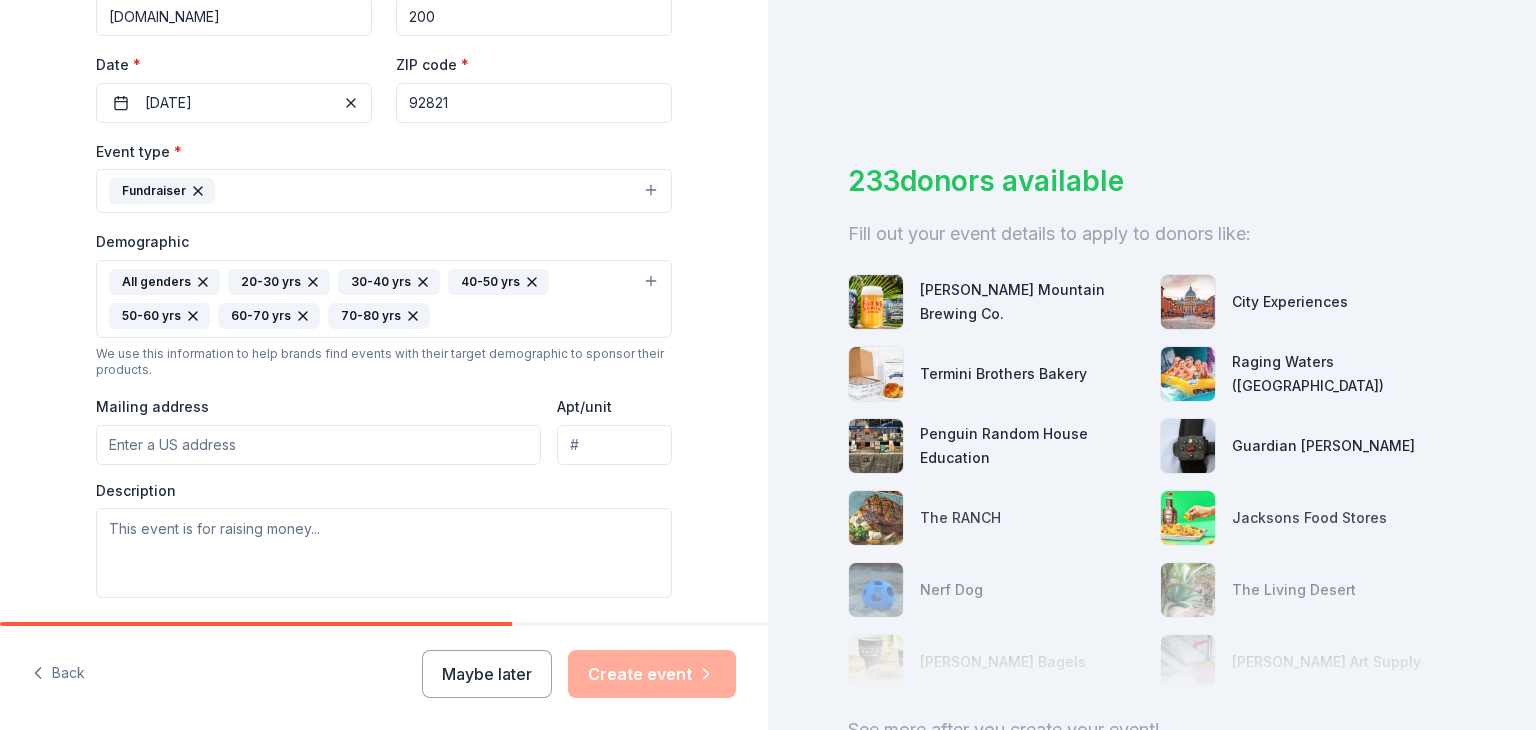 click on "Mailing address" at bounding box center [318, 445] 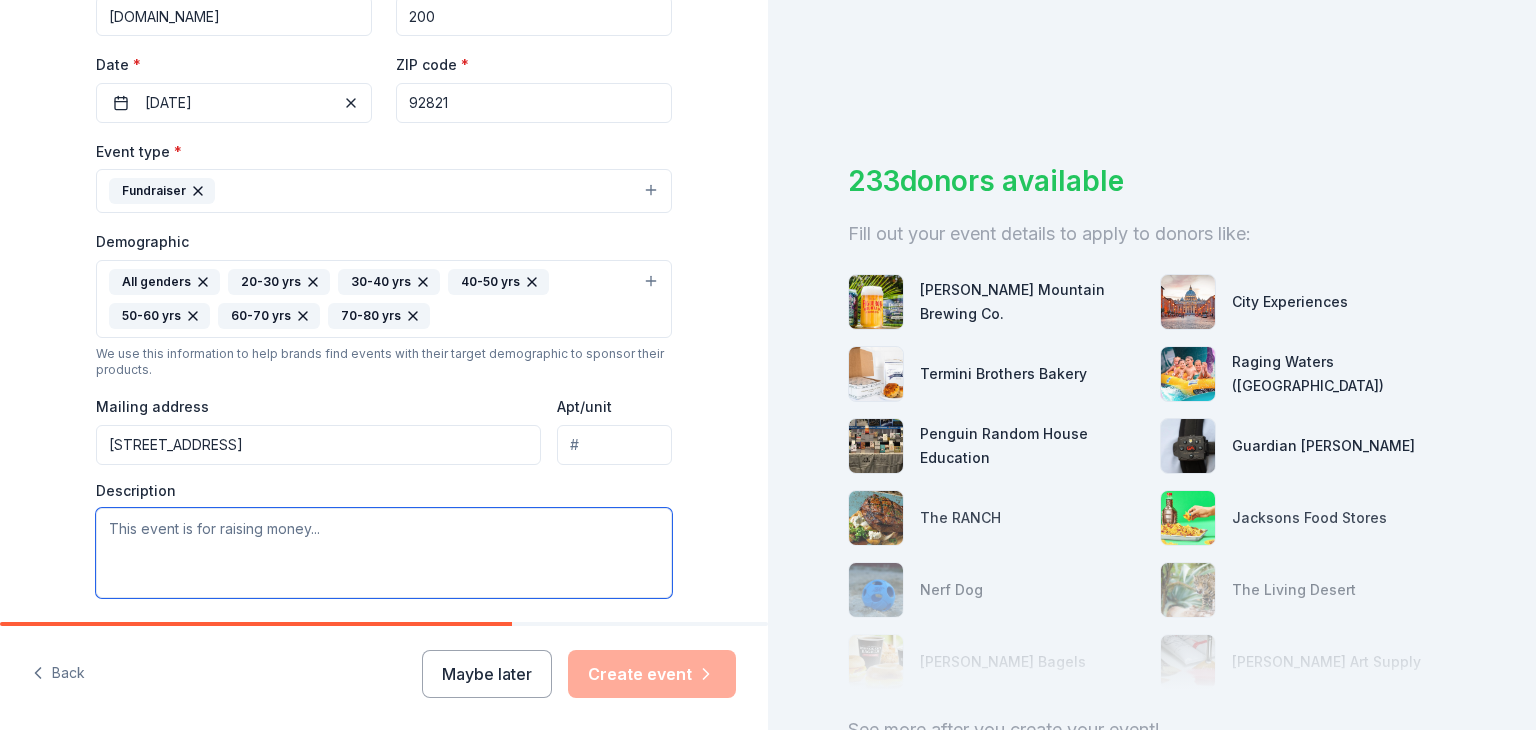 click at bounding box center [384, 553] 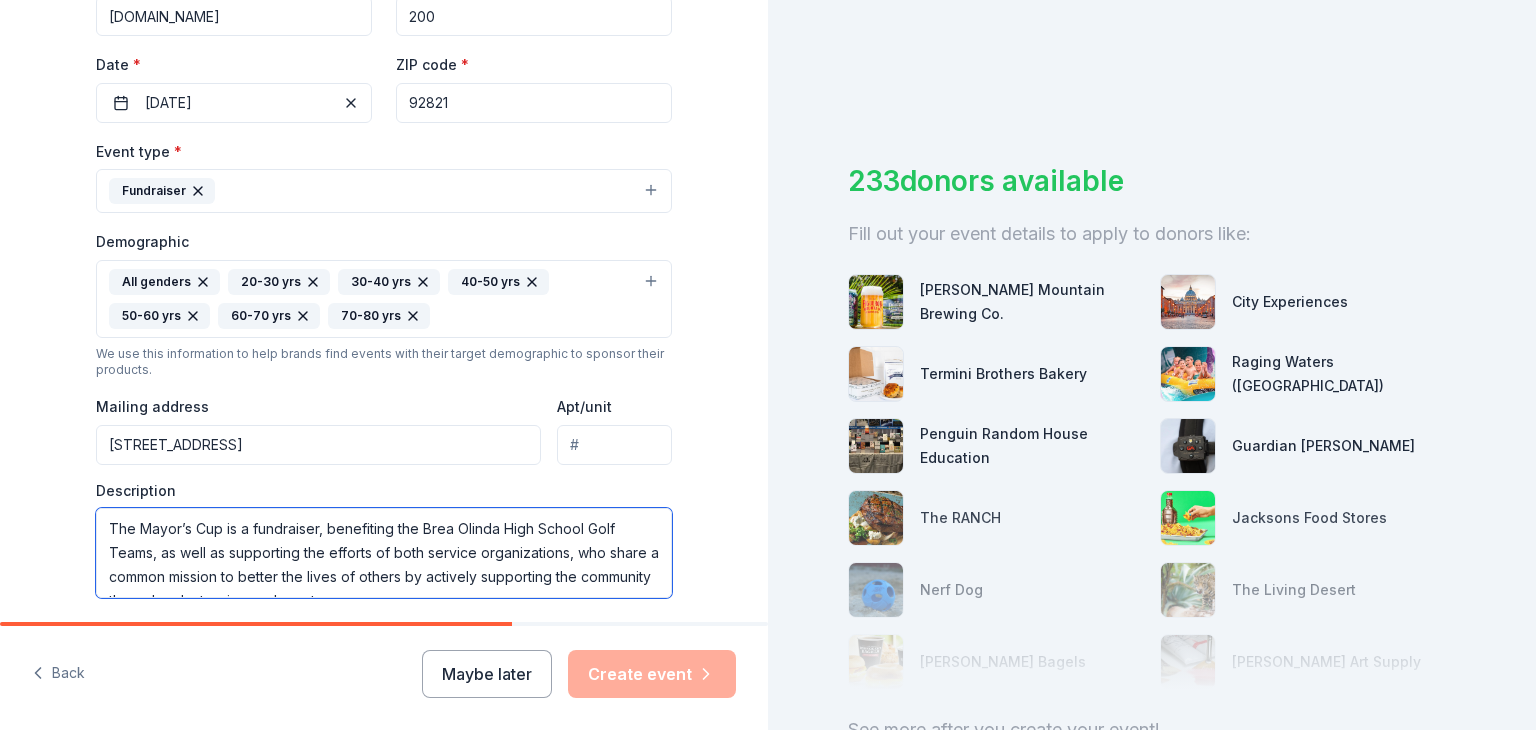 scroll, scrollTop: 60, scrollLeft: 0, axis: vertical 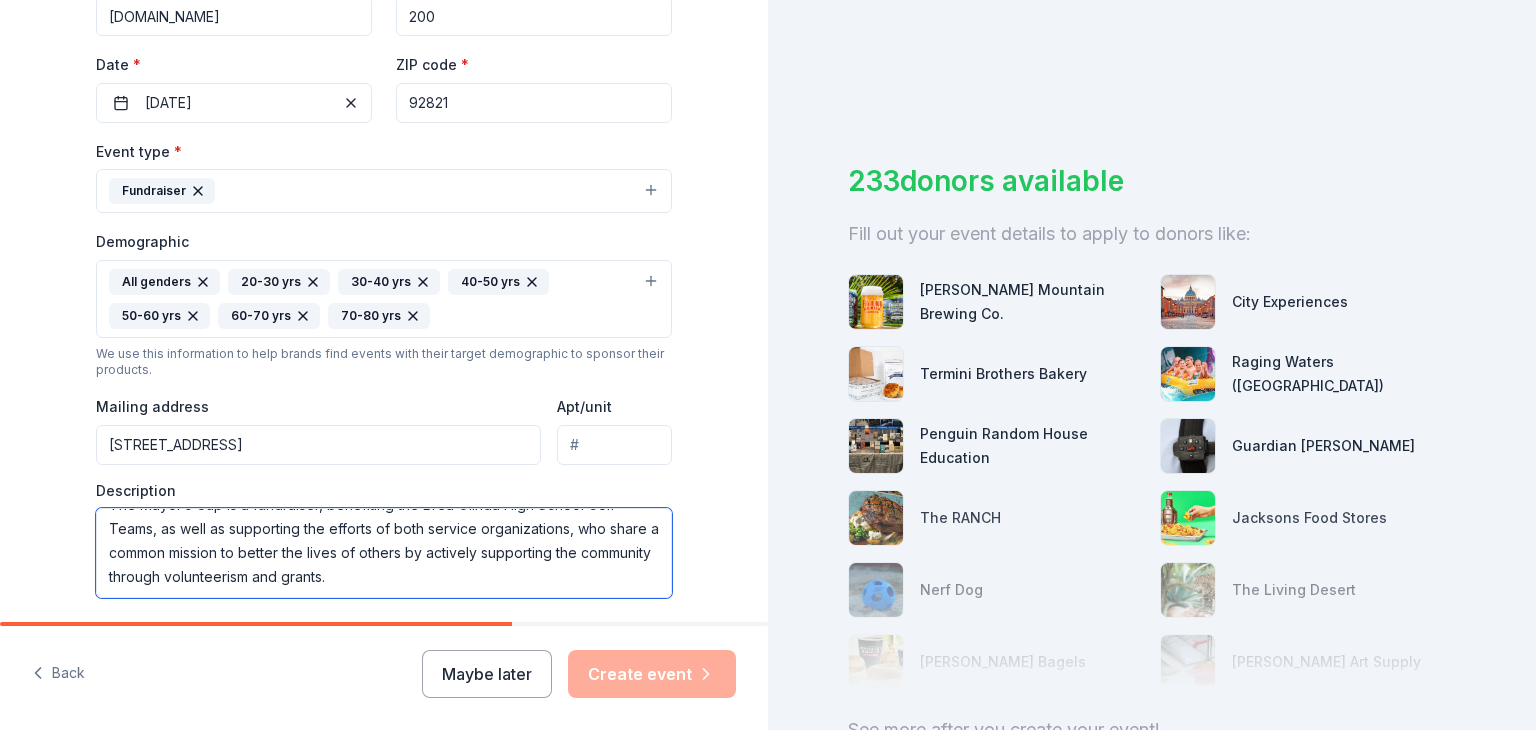 click on "The Mayor’s Cup is a fundraiser, benefiting the Brea Olinda High School Golf
Teams, as well as supporting the efforts of both service organizations, who share a
common mission to better the lives of others by actively supporting the community
through volunteerism and grants." at bounding box center (384, 553) 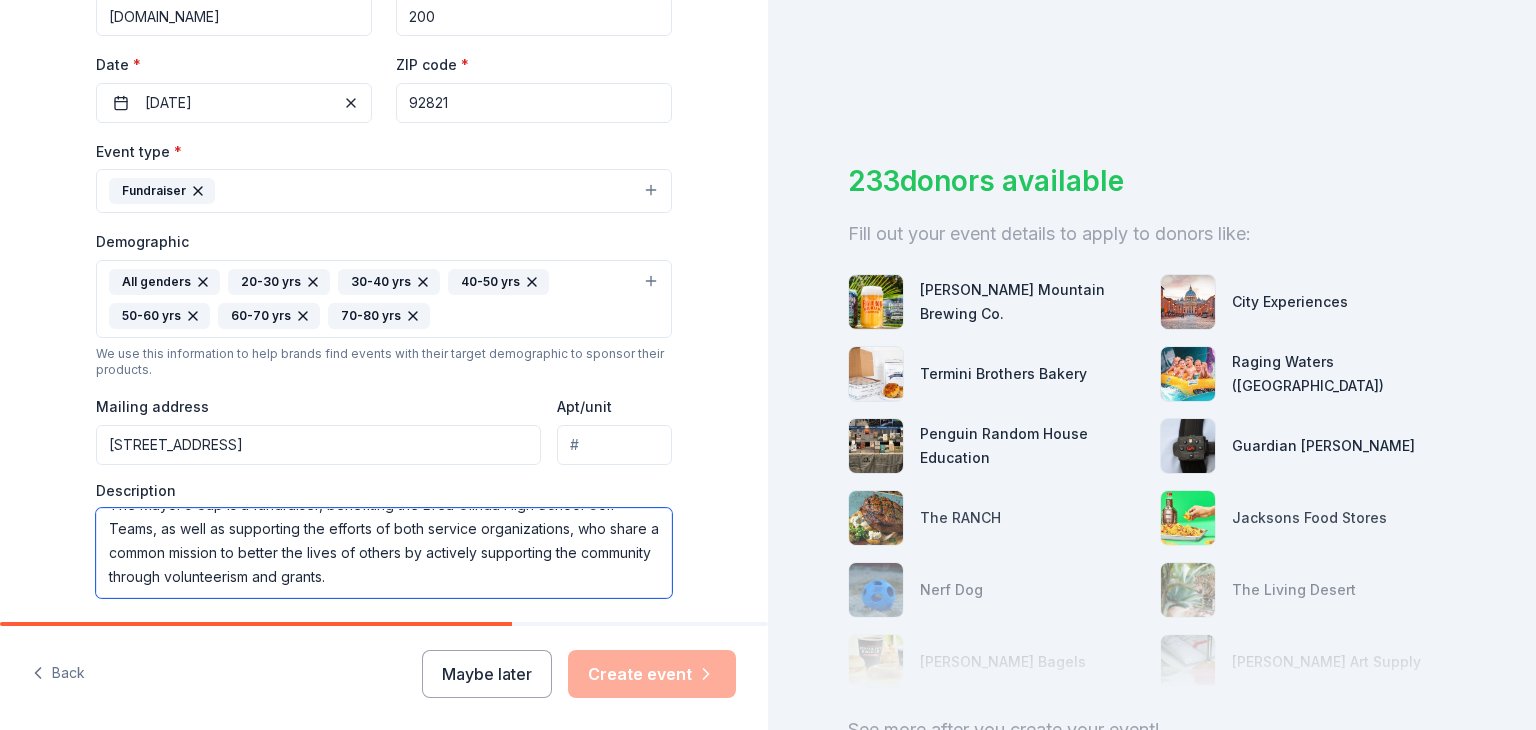 scroll, scrollTop: 35, scrollLeft: 0, axis: vertical 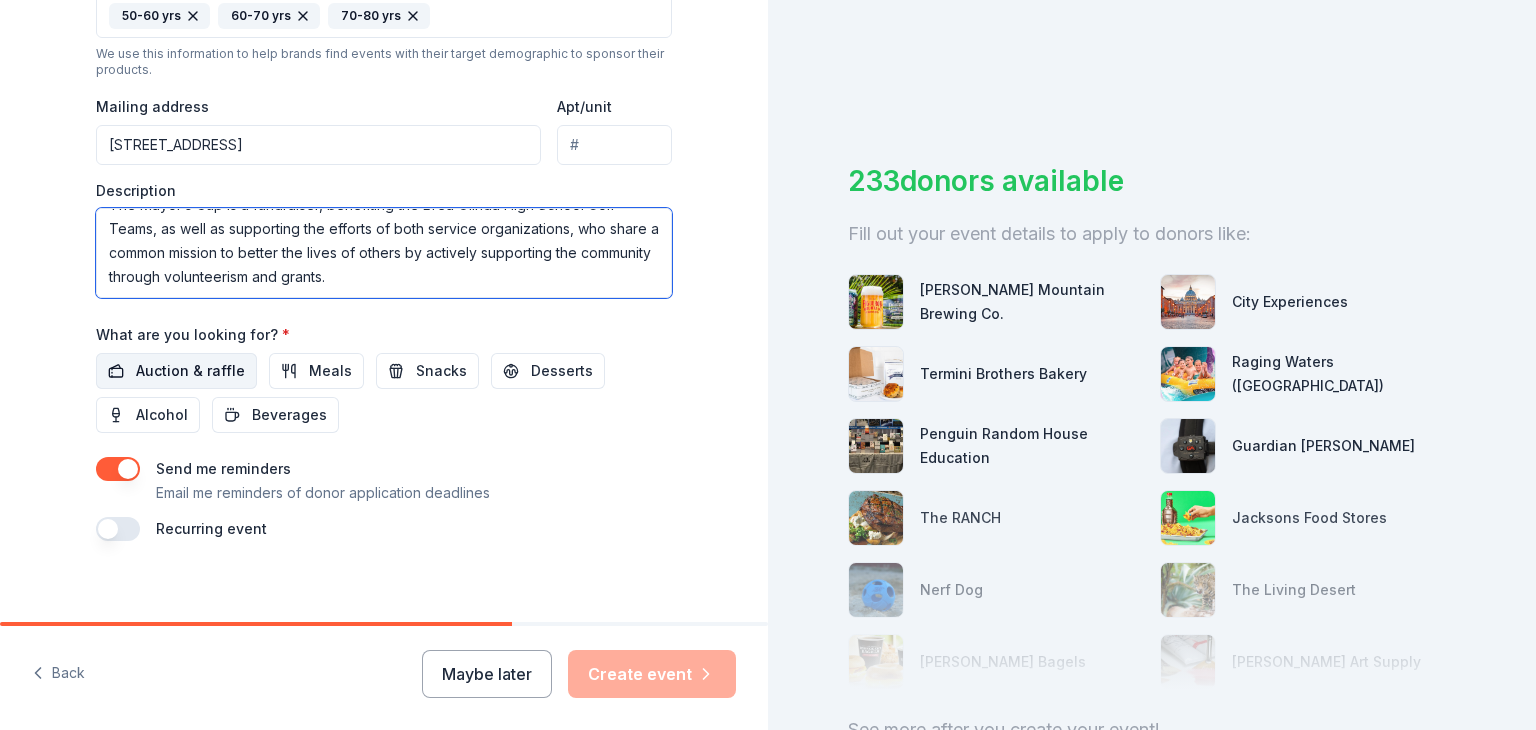 type on "The Mayor’s Cup is a fundraiser, benefiting the Brea Olinda High School Golf
Teams, as well as supporting the efforts of both service organizations, who share a common mission to better the lives of others by actively supporting the community through volunteerism and grants." 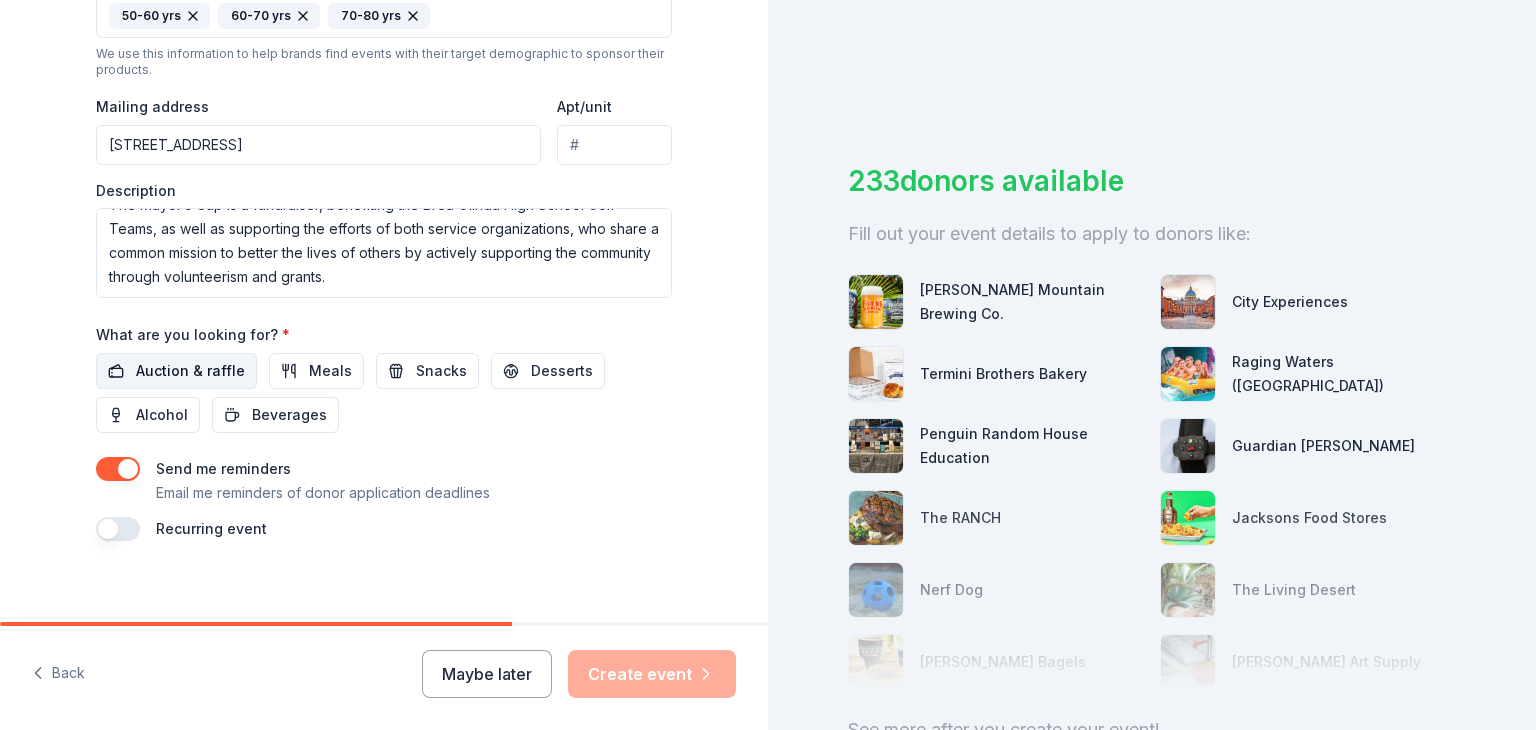 click on "Auction & raffle" at bounding box center [190, 371] 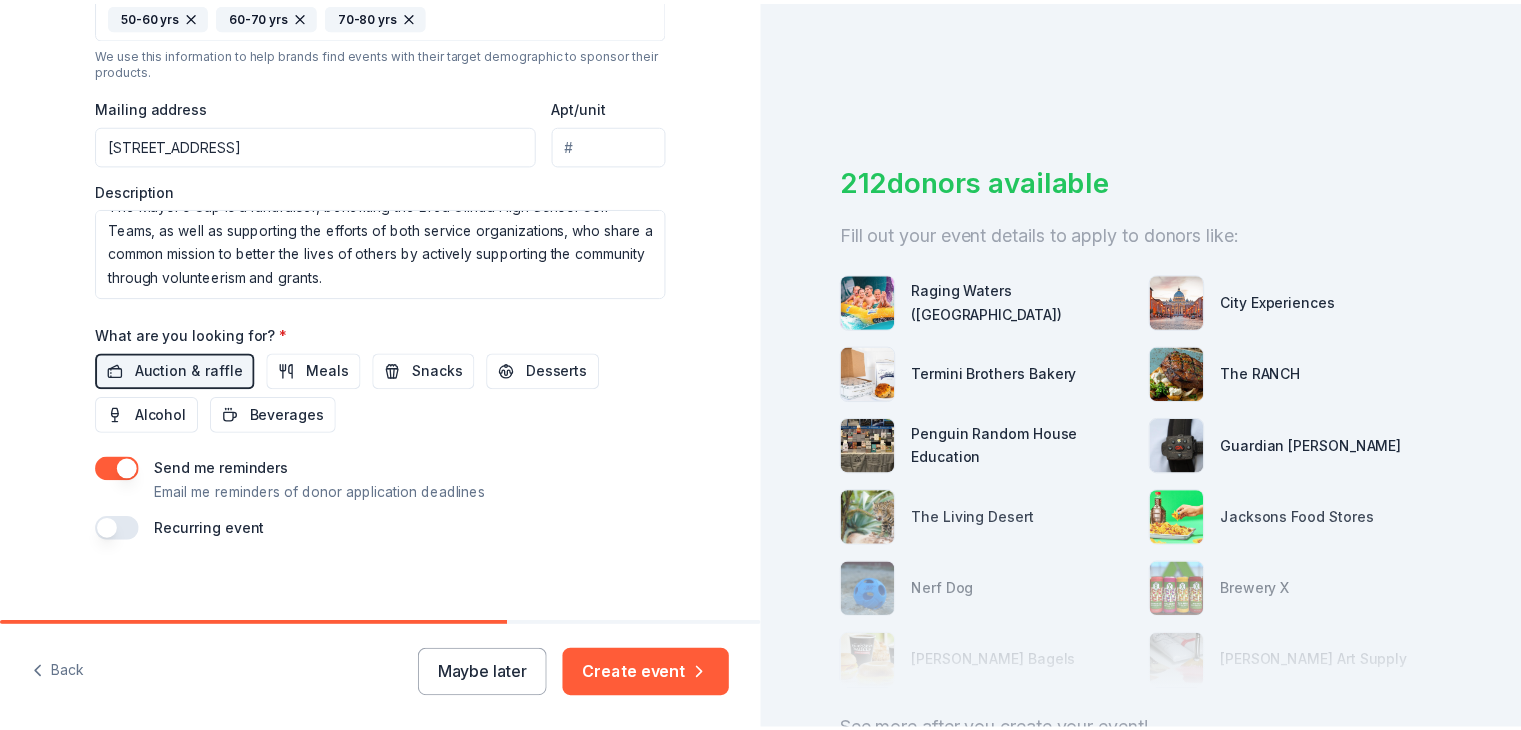 scroll, scrollTop: 746, scrollLeft: 0, axis: vertical 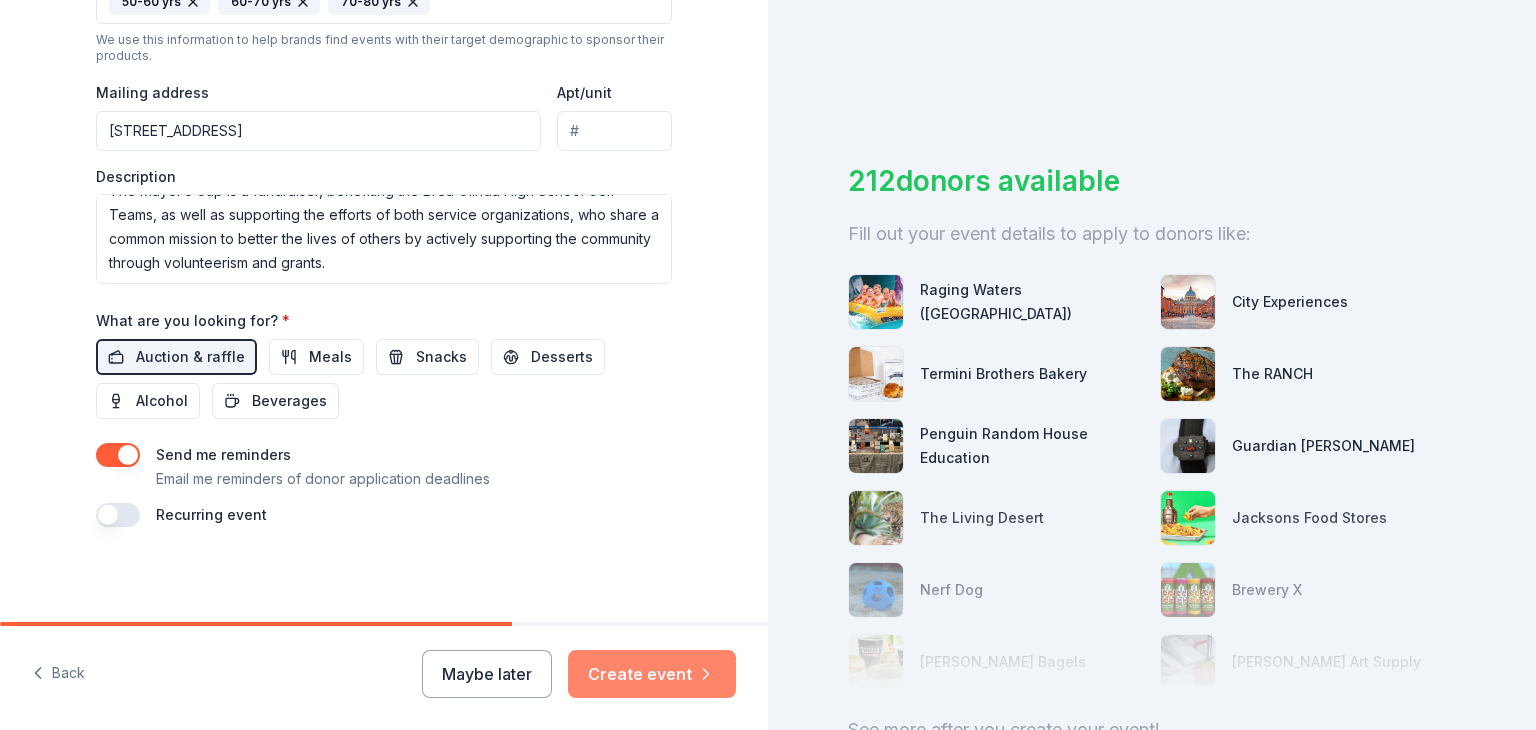 click on "Create event" at bounding box center [652, 674] 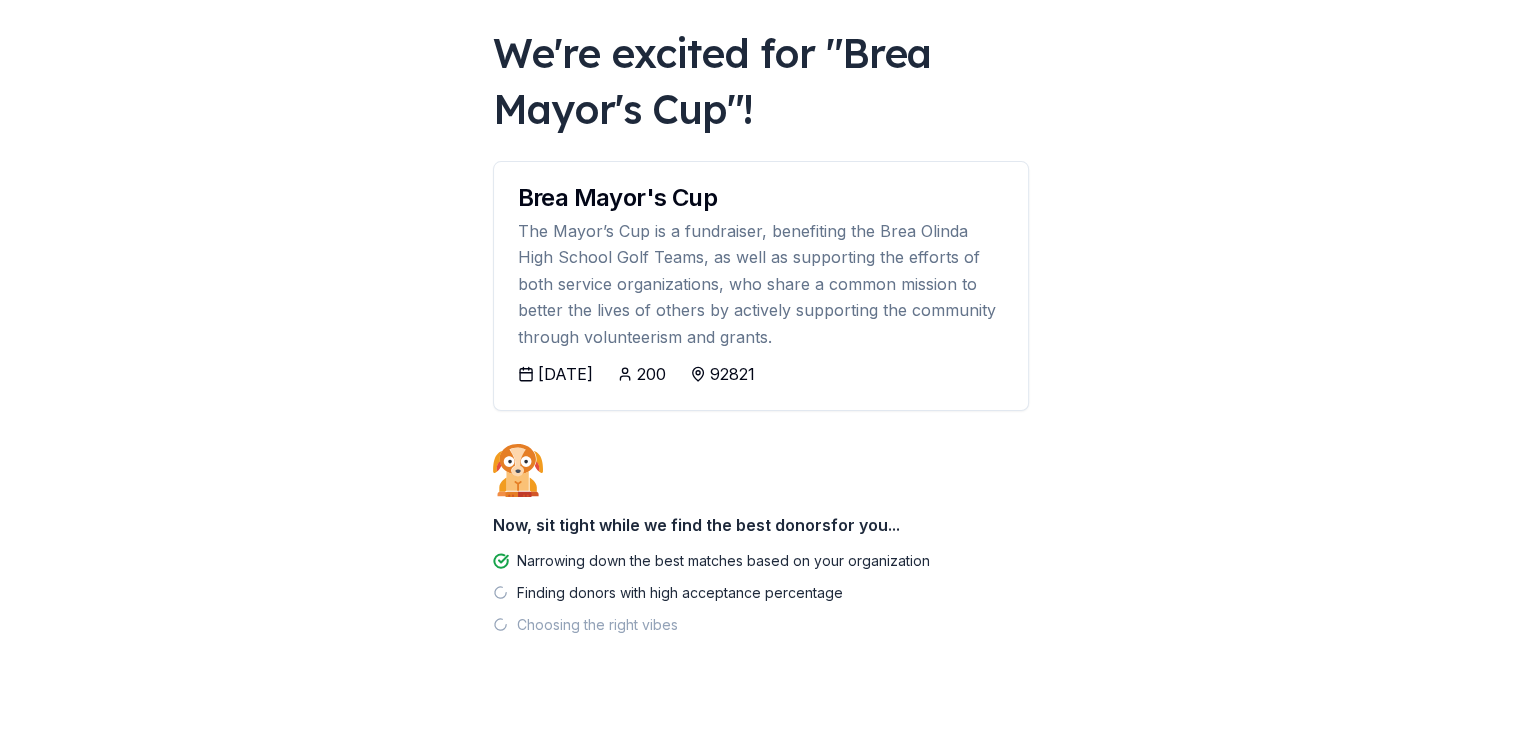 scroll, scrollTop: 141, scrollLeft: 0, axis: vertical 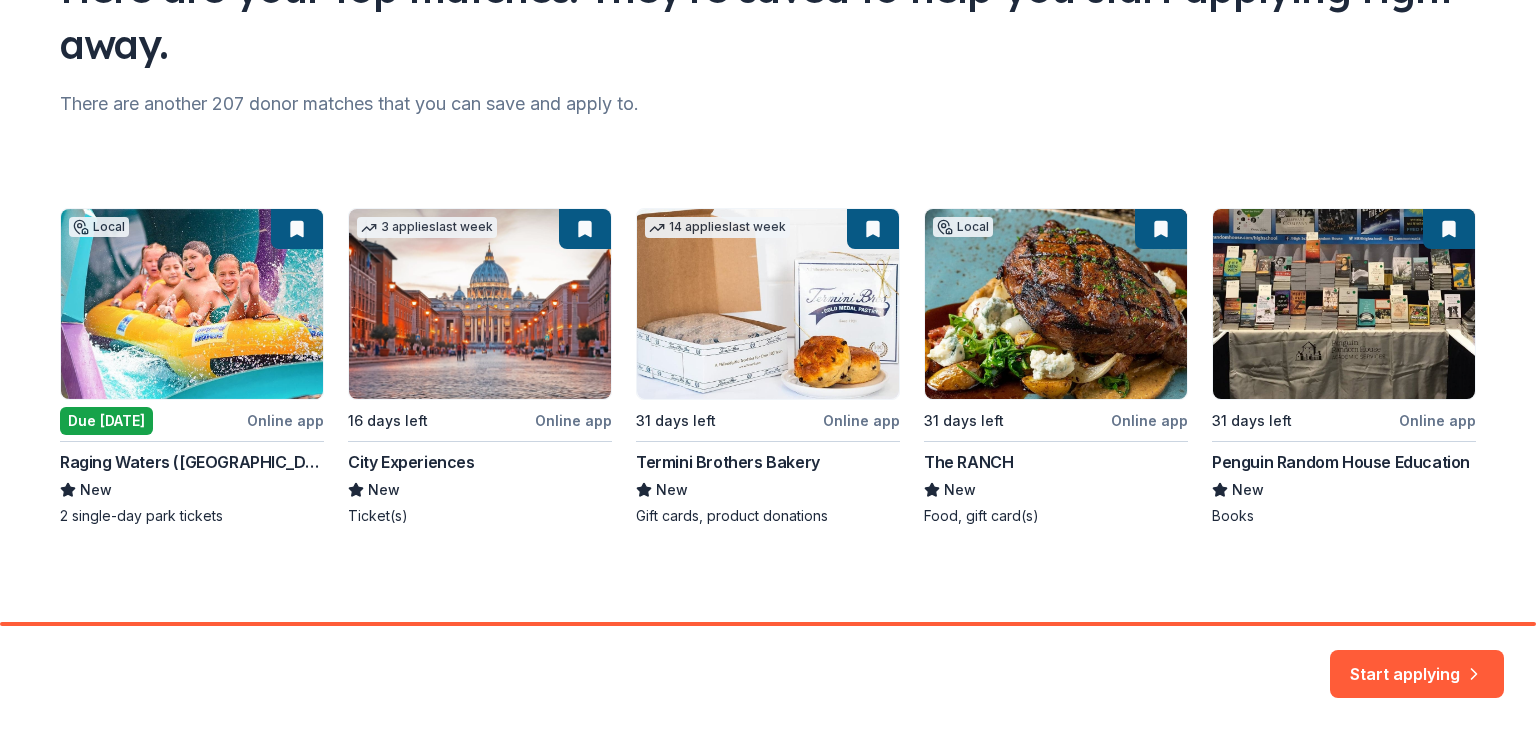 click on "Local Due tomorrow Online app Raging Waters (Los Angeles) New 2 single-day park tickets 3   applies  last week 16 days left Online app City Experiences New Ticket(s) 14   applies  last week 31 days left Online app Termini Brothers Bakery New Gift cards, product donations Local 31 days left Online app The RANCH New Food, gift card(s) 31 days left Online app Penguin Random House Education New Books" at bounding box center (768, 367) 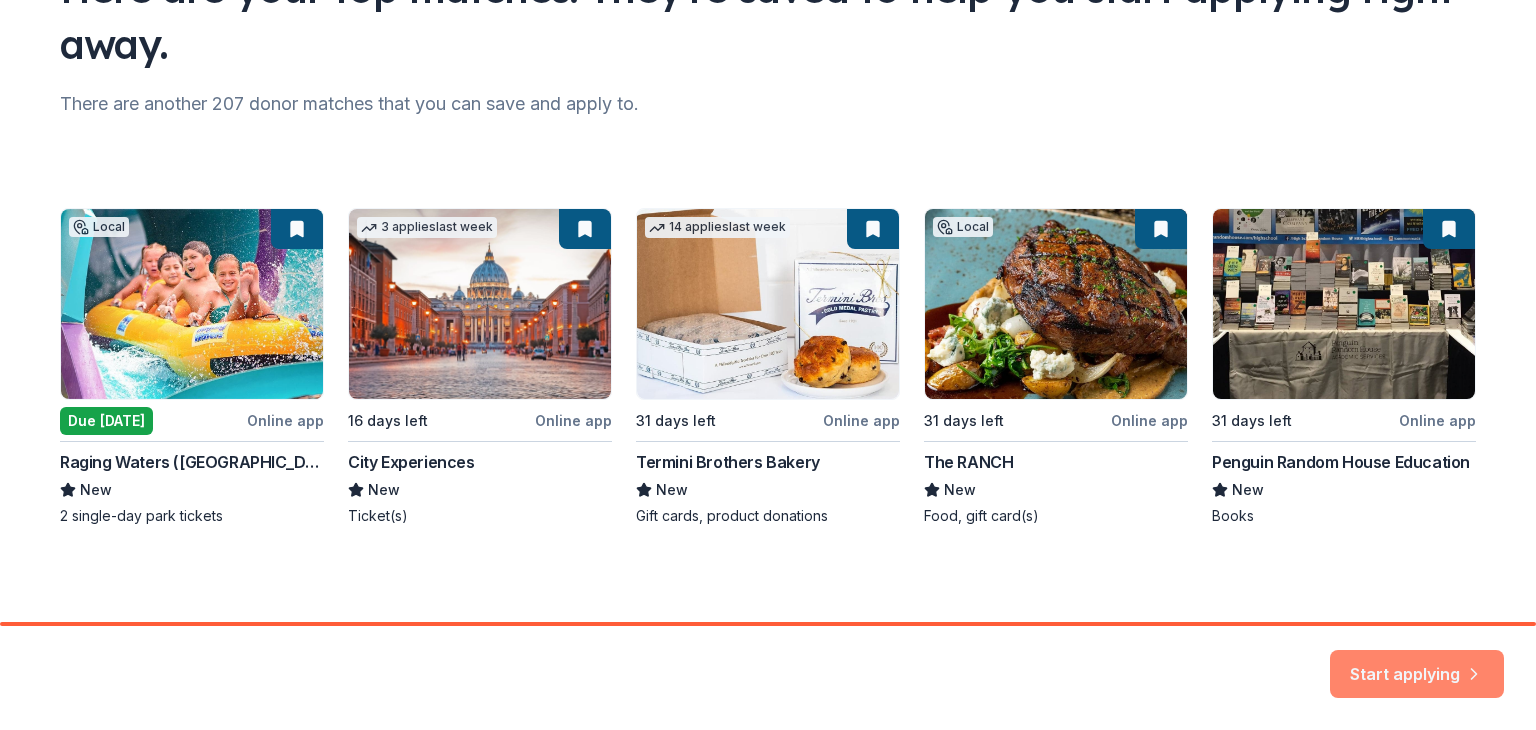 click on "Start applying" at bounding box center (1417, 662) 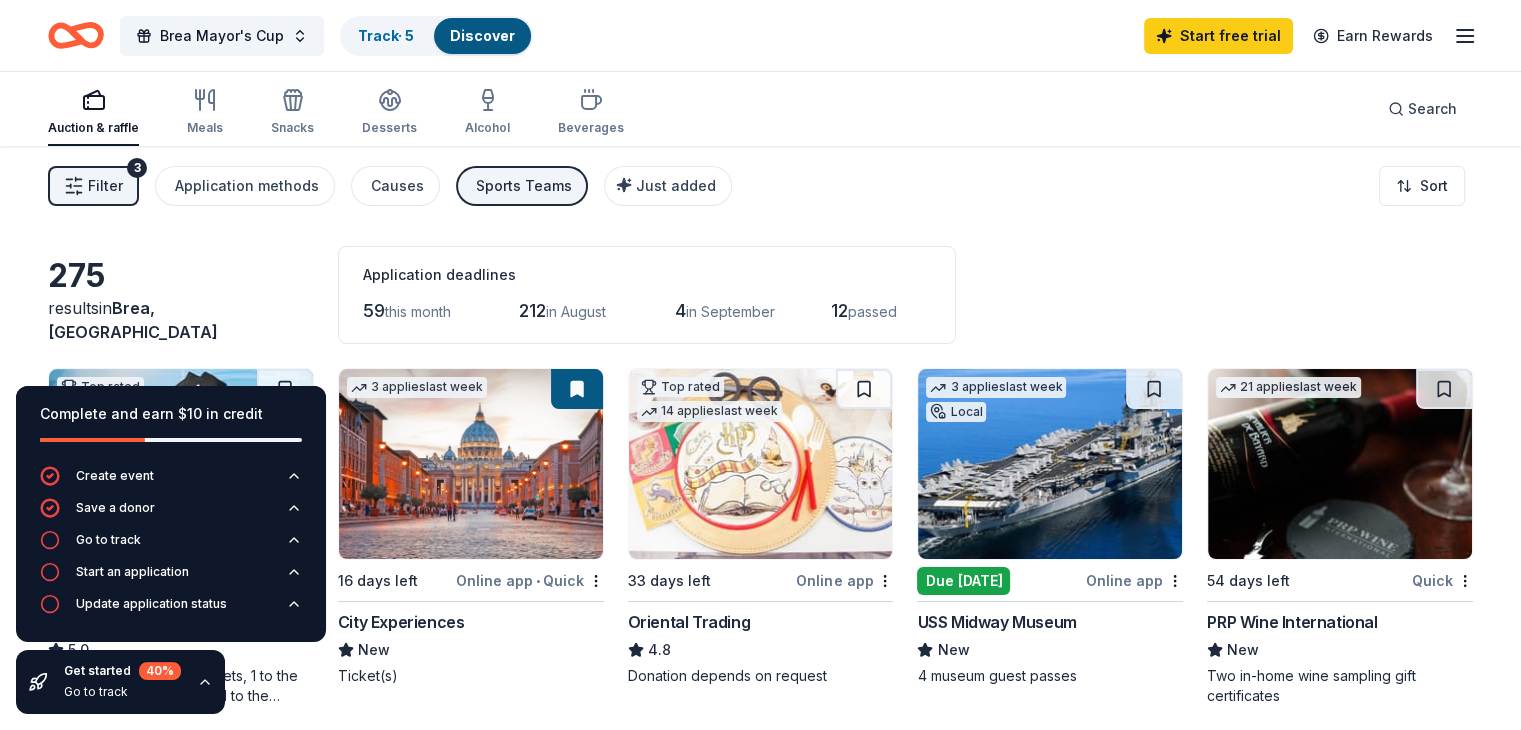 click on "Filter 3 Application methods Causes Sports Teams Just added Sort" at bounding box center (760, 186) 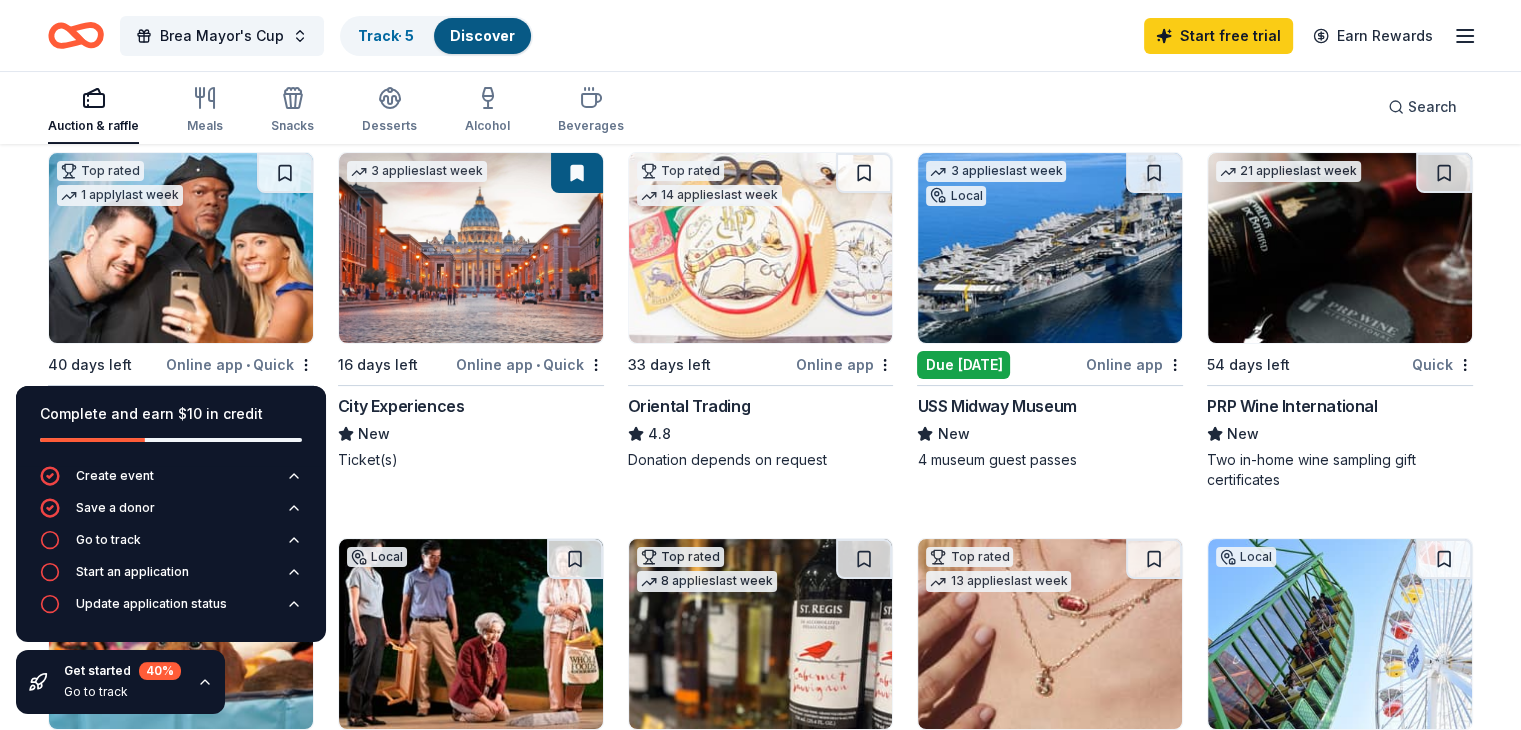 scroll, scrollTop: 215, scrollLeft: 0, axis: vertical 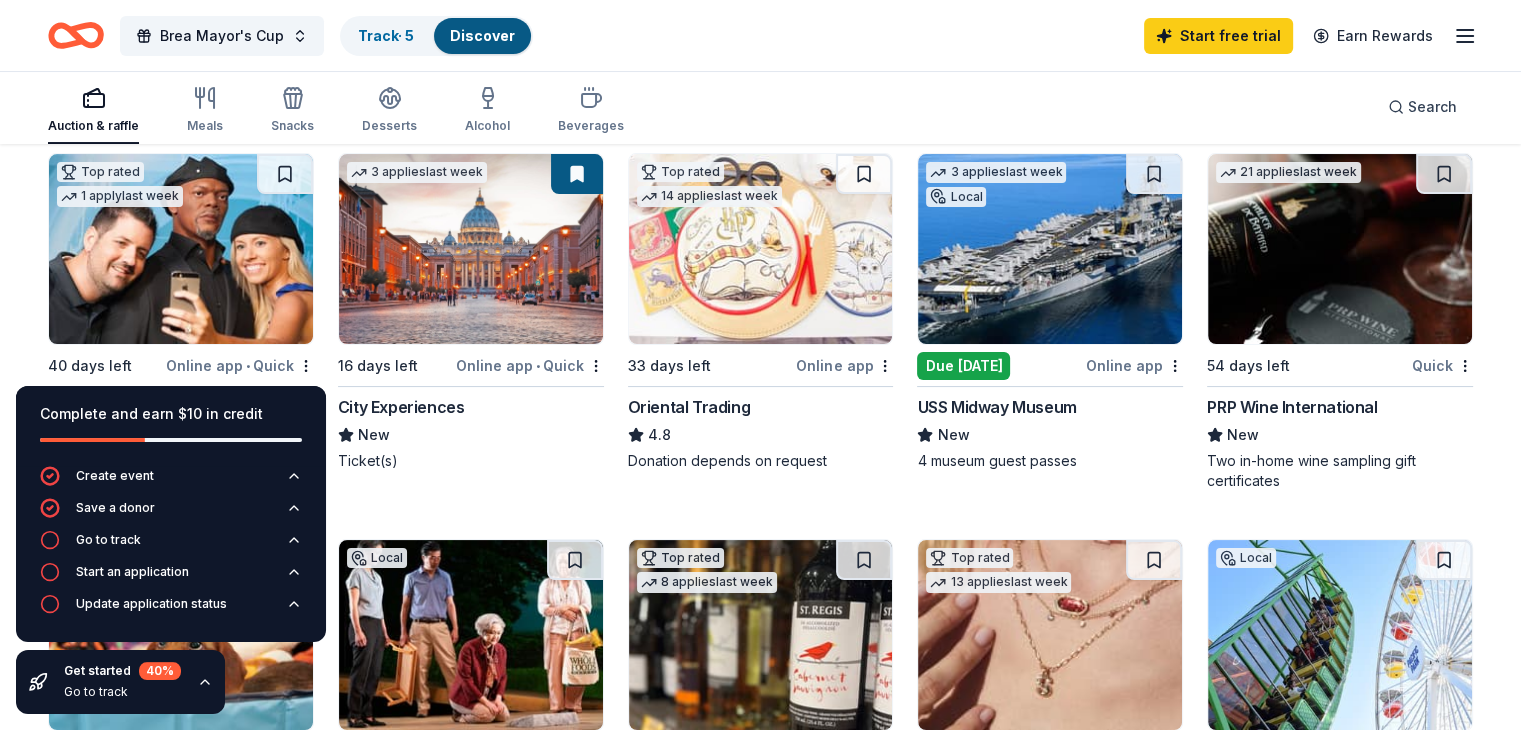 click at bounding box center (1050, 249) 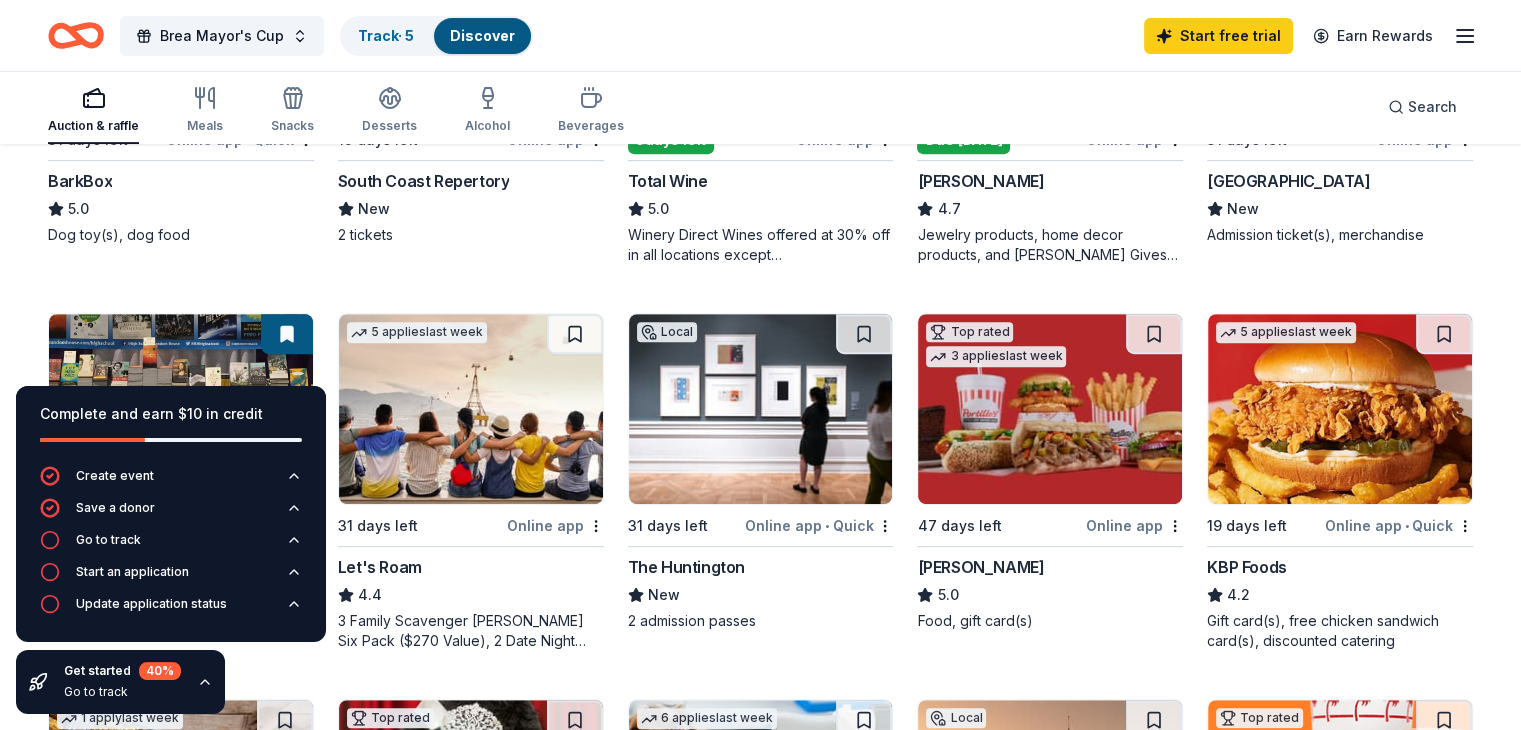 scroll, scrollTop: 828, scrollLeft: 0, axis: vertical 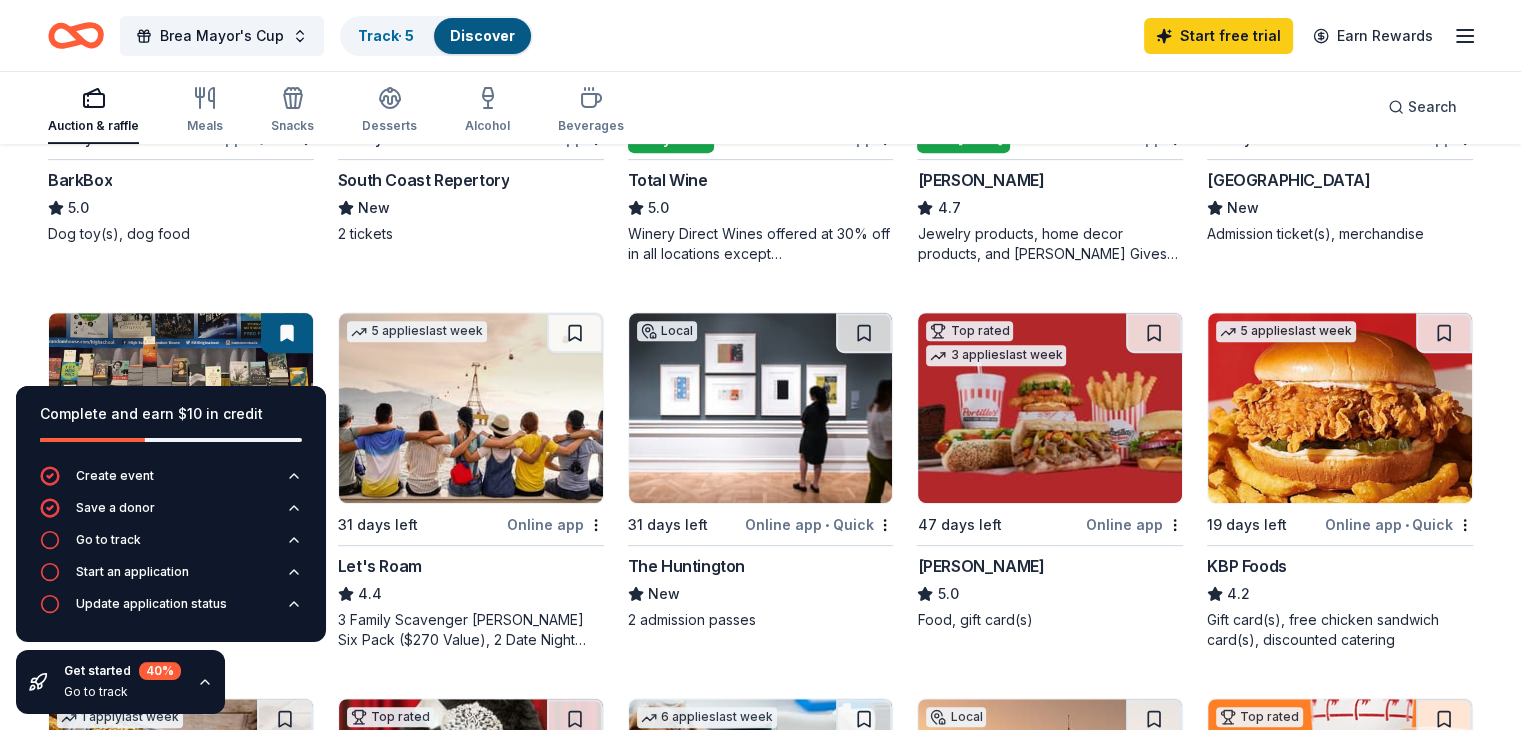 click on "Top rated 1   apply  last week 40 days left Online app • Quick Hollywood Wax Museum (Hollywood) 5.0 A pair (2) of admission tickets, 1 to the Hollywood Wax Museum and 1 to the Guinness World Records Museum 3   applies  last week 16 days left Online app • Quick City Experiences New Ticket(s) Top rated 14   applies  last week 33 days left Online app Oriental Trading 4.8 Donation depends on request 3   applies  last week Local Due tomorrow Online app USS Midway Museum New 4 museum guest passes 21   applies  last week 54 days left Quick PRP Wine International New Two in-home wine sampling gift certificates Top rated 20   applies  last week 31 days left Online app • Quick BarkBox 5.0 Dog toy(s), dog food Local 19 days left Online app South Coast Repertory New 2 tickets Top rated 8   applies  last week 5  days left Online app Total Wine 5.0 Top rated 13   applies  last week Due tomorrow Online app Kendra Scott 4.7 Local 31 days left Online app Pacific Park New Admission ticket(s), merchandise 31 days left •" at bounding box center [760, 278] 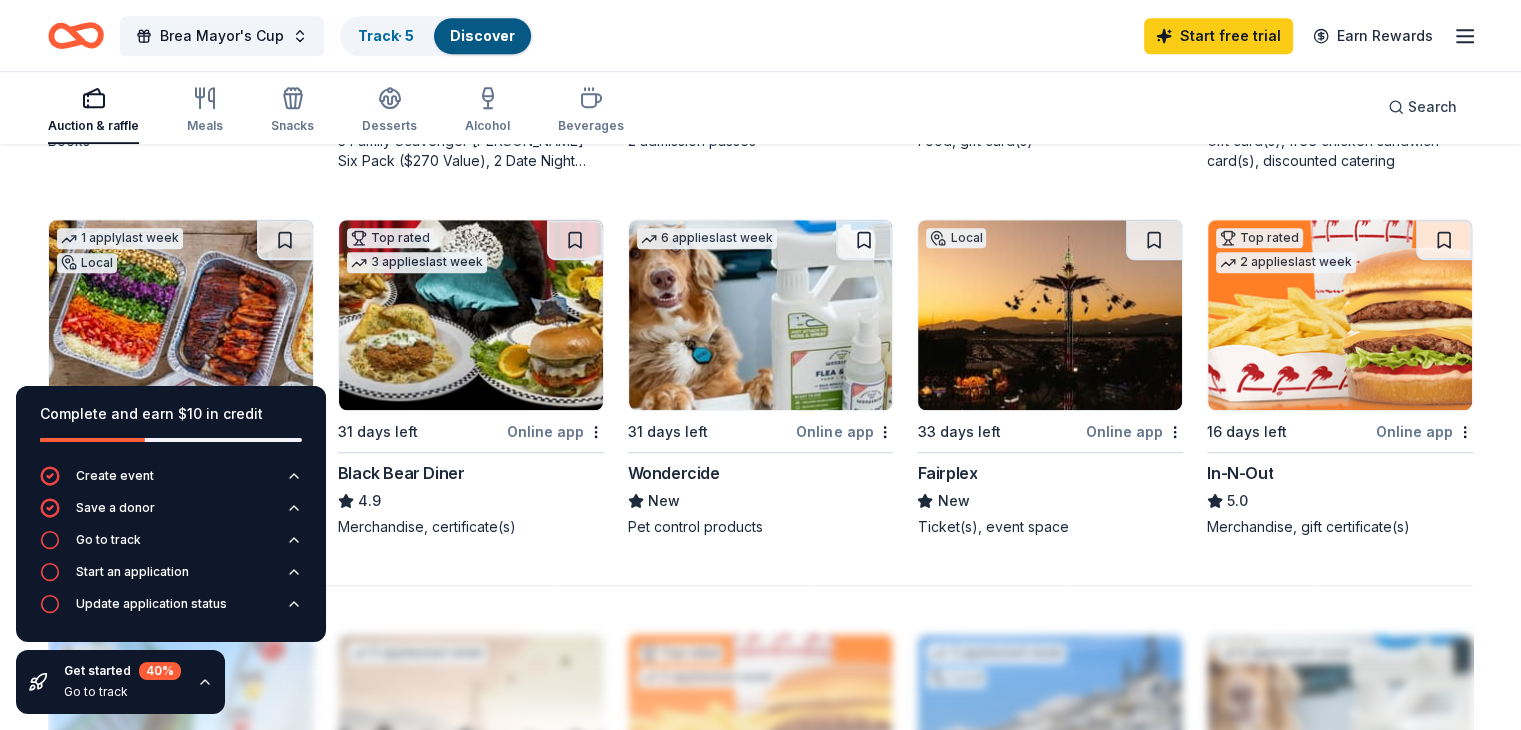 scroll, scrollTop: 1306, scrollLeft: 0, axis: vertical 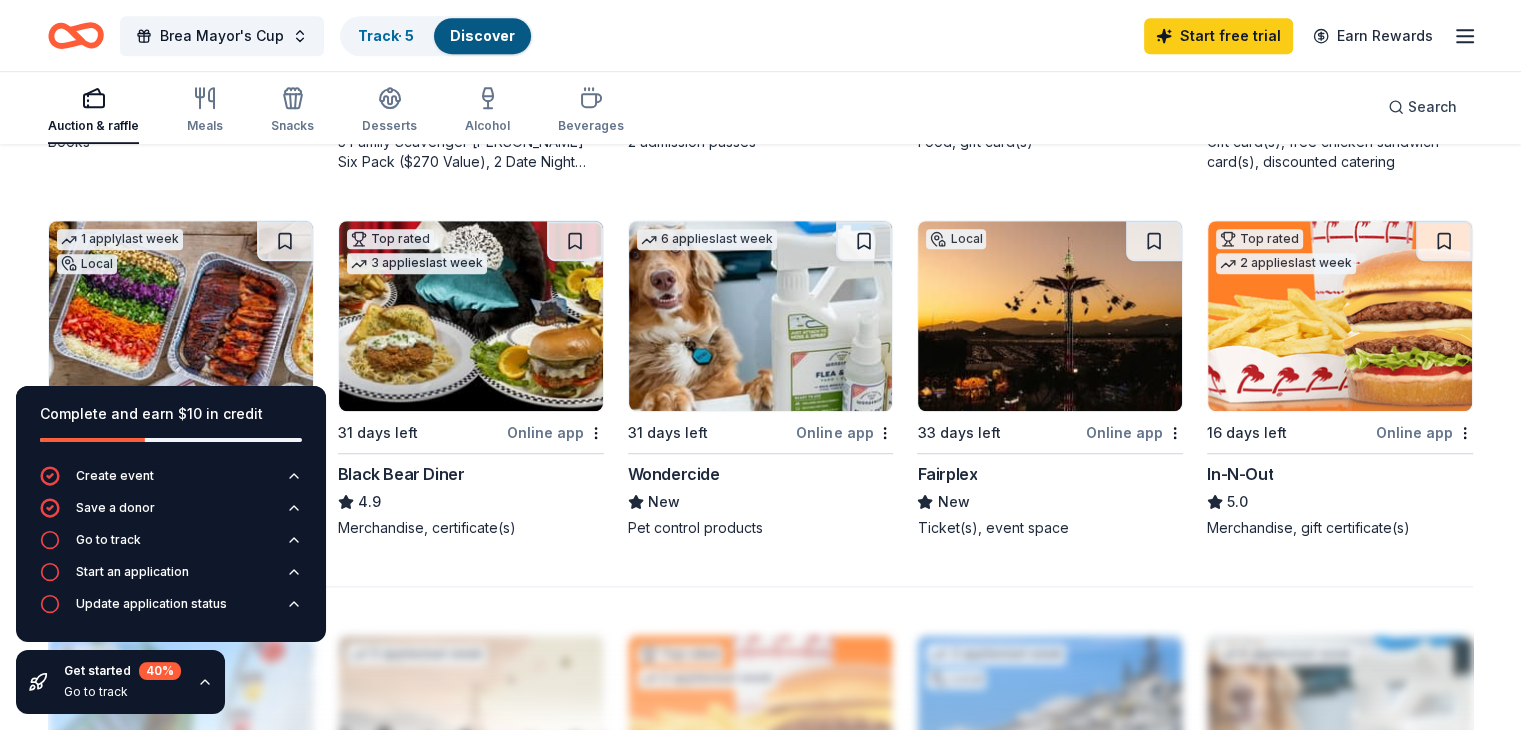 click at bounding box center (1340, 316) 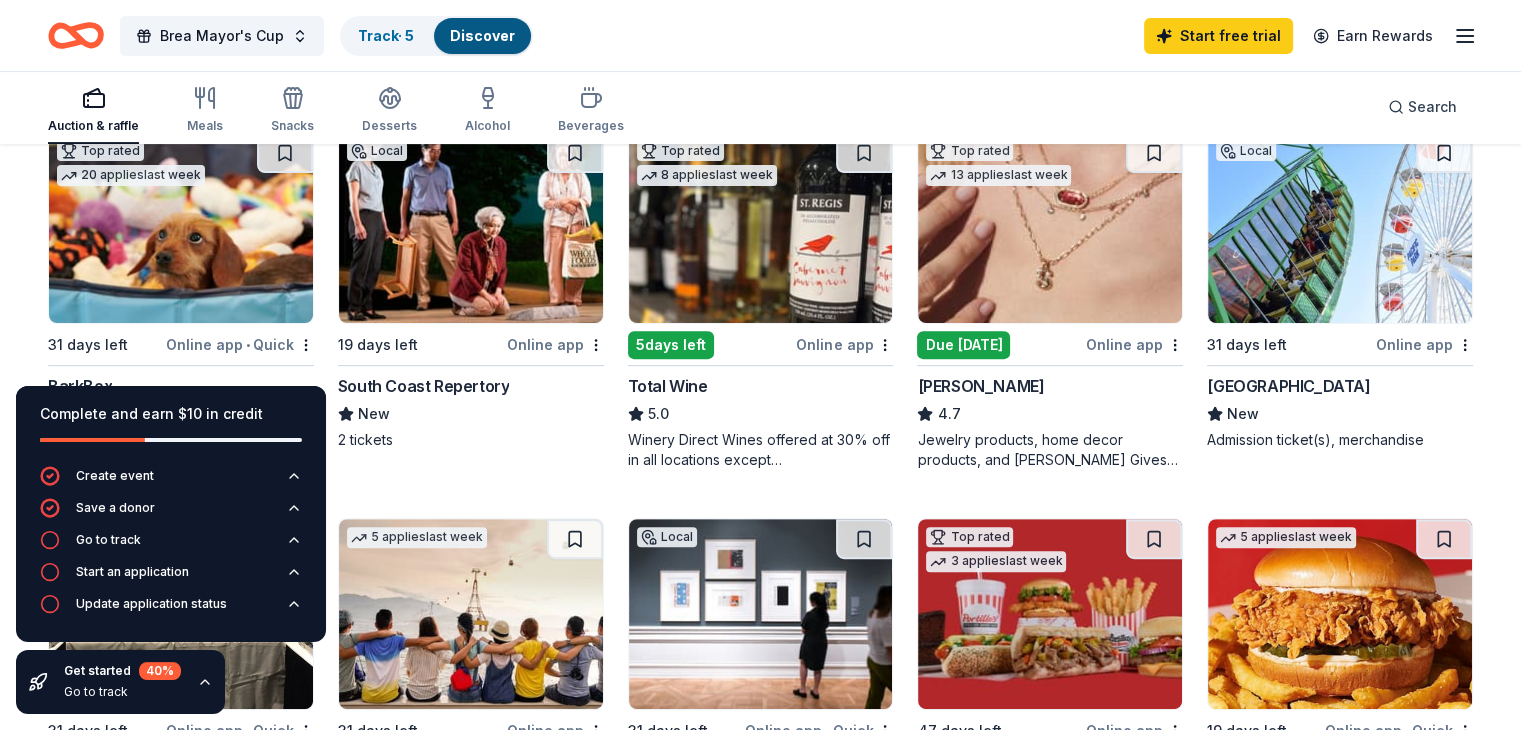 scroll, scrollTop: 624, scrollLeft: 0, axis: vertical 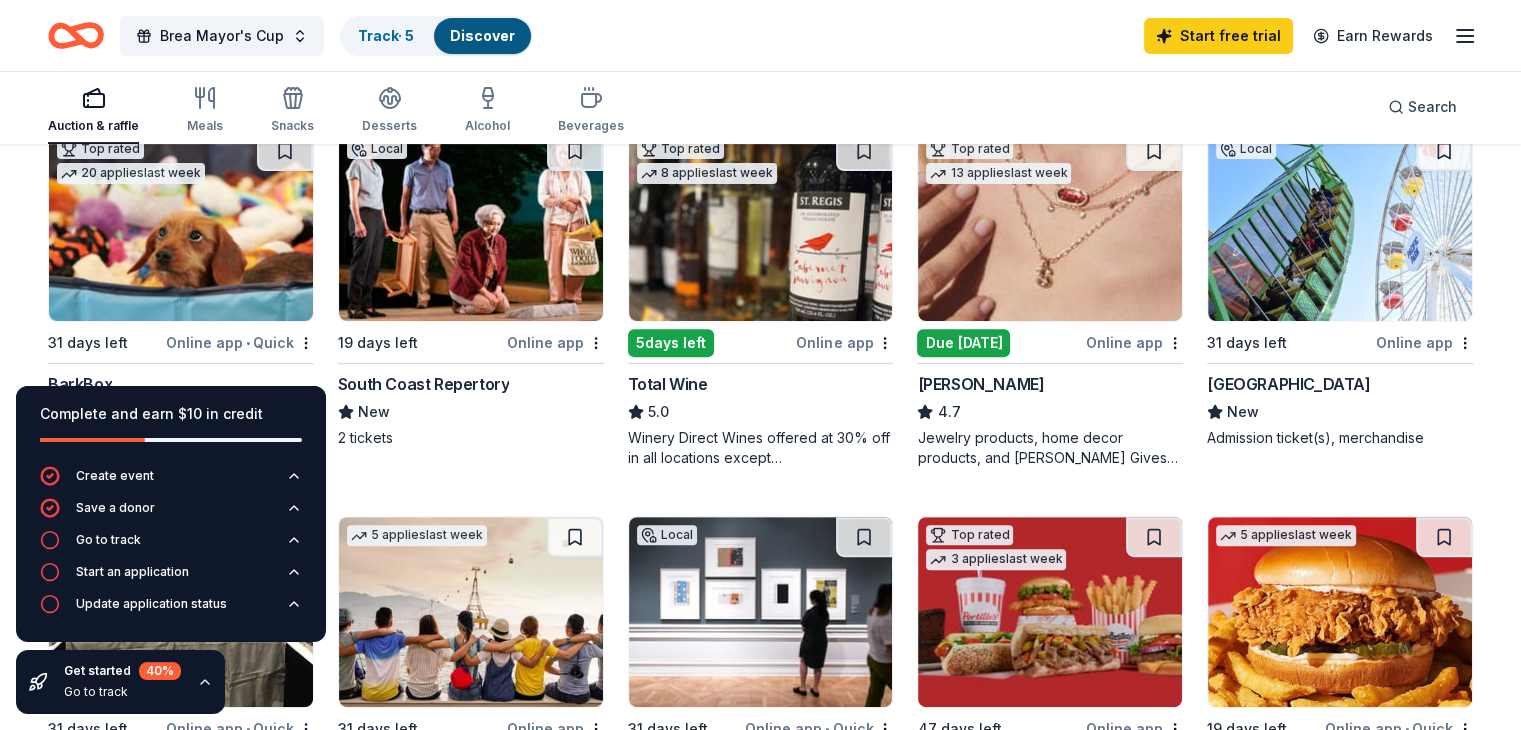 click at bounding box center [181, 226] 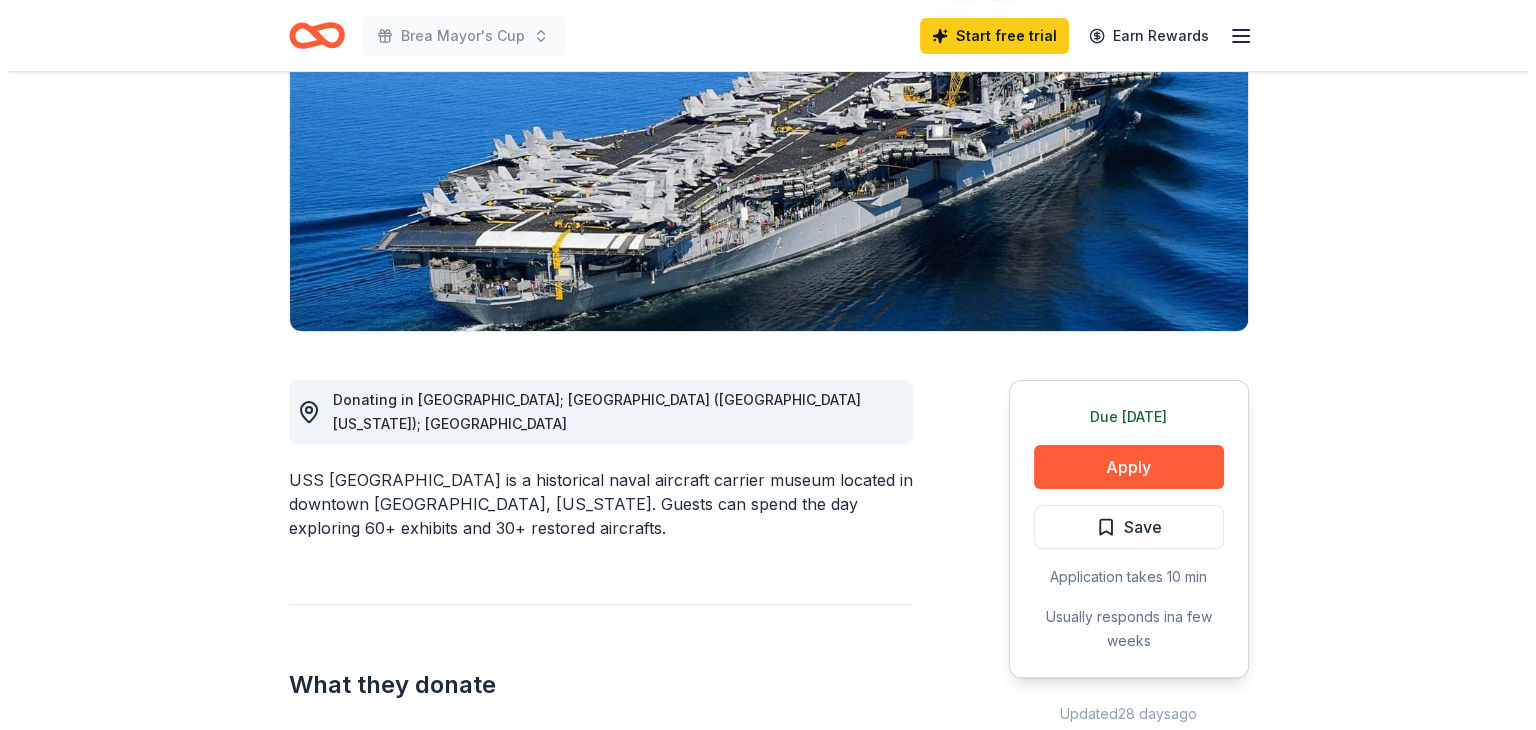scroll, scrollTop: 280, scrollLeft: 0, axis: vertical 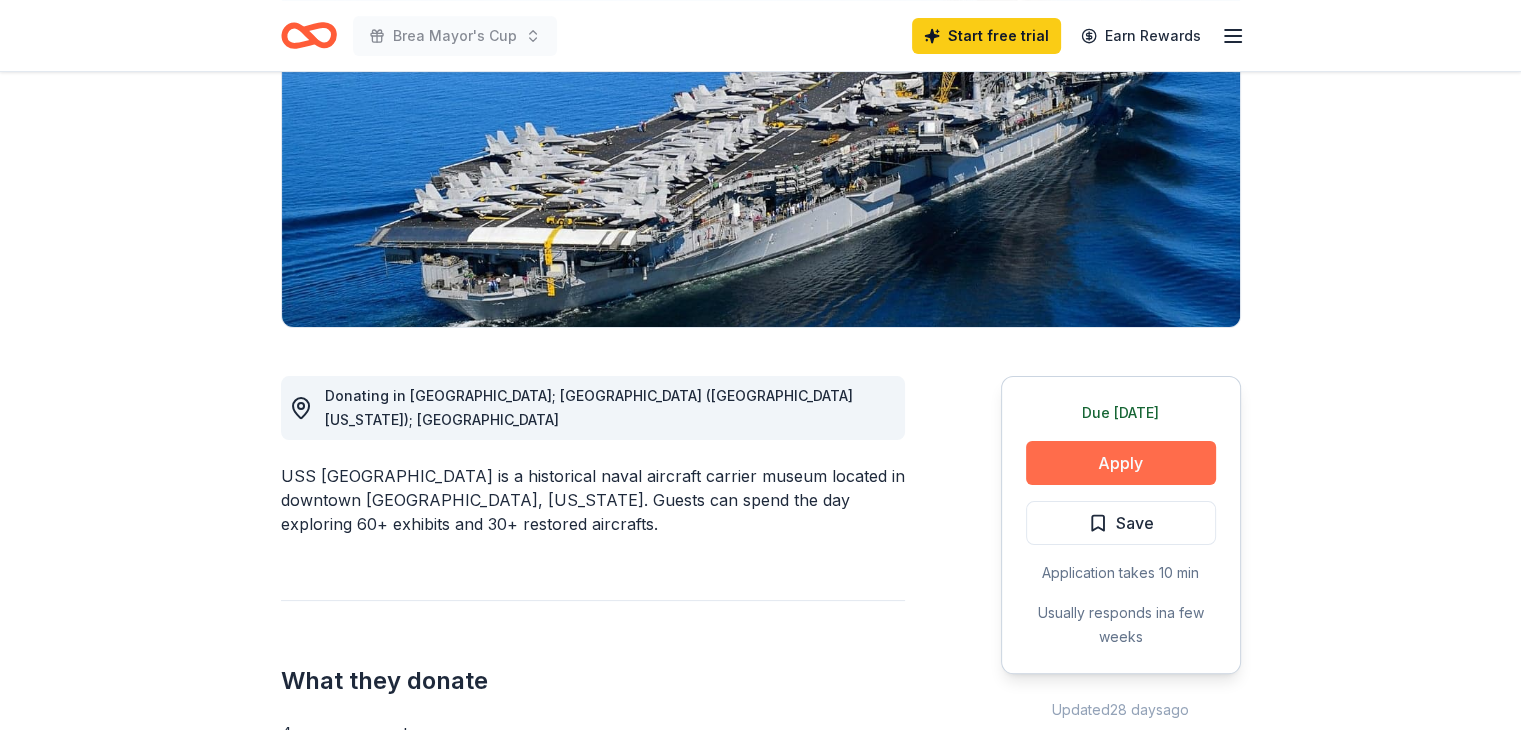 click on "Apply" at bounding box center (1121, 463) 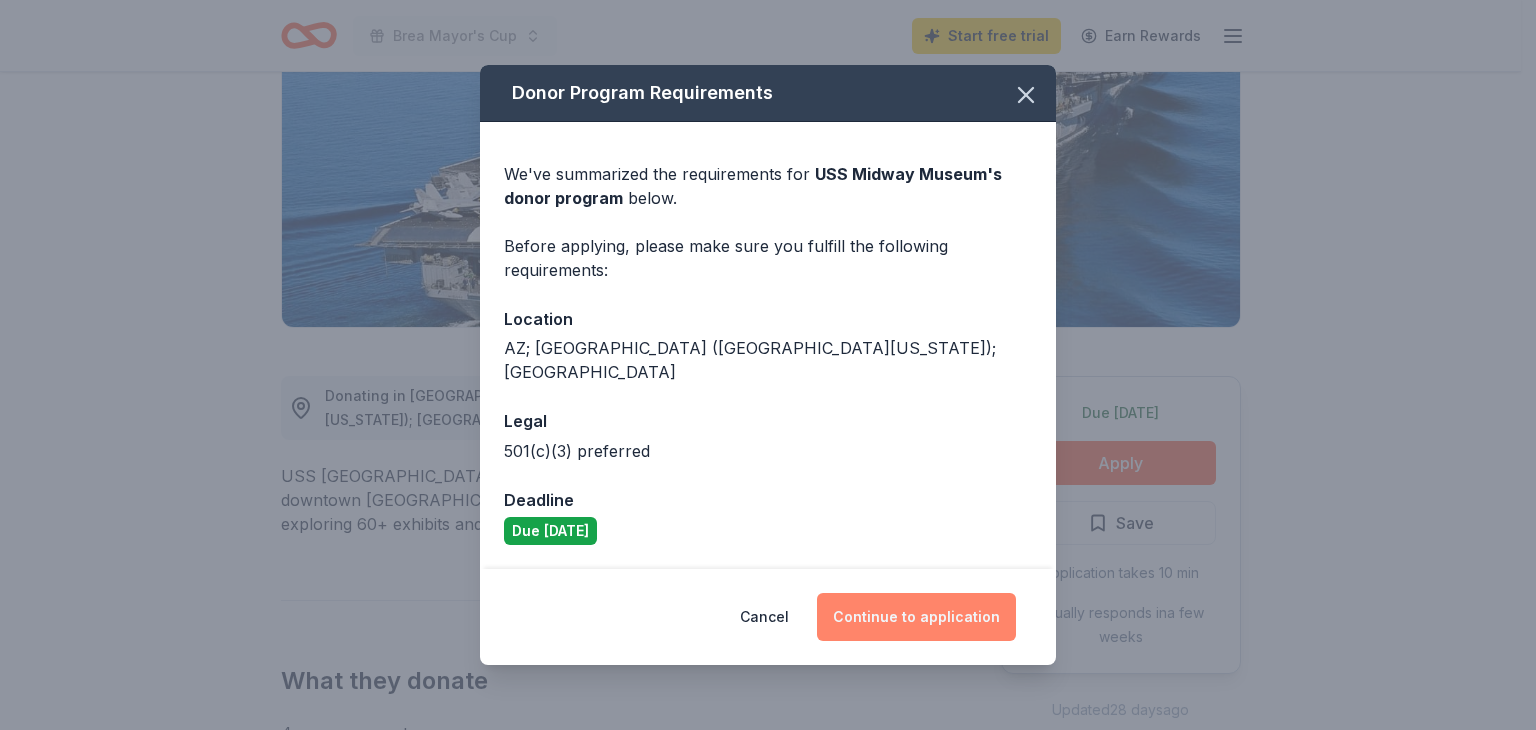 click on "Continue to application" at bounding box center [916, 617] 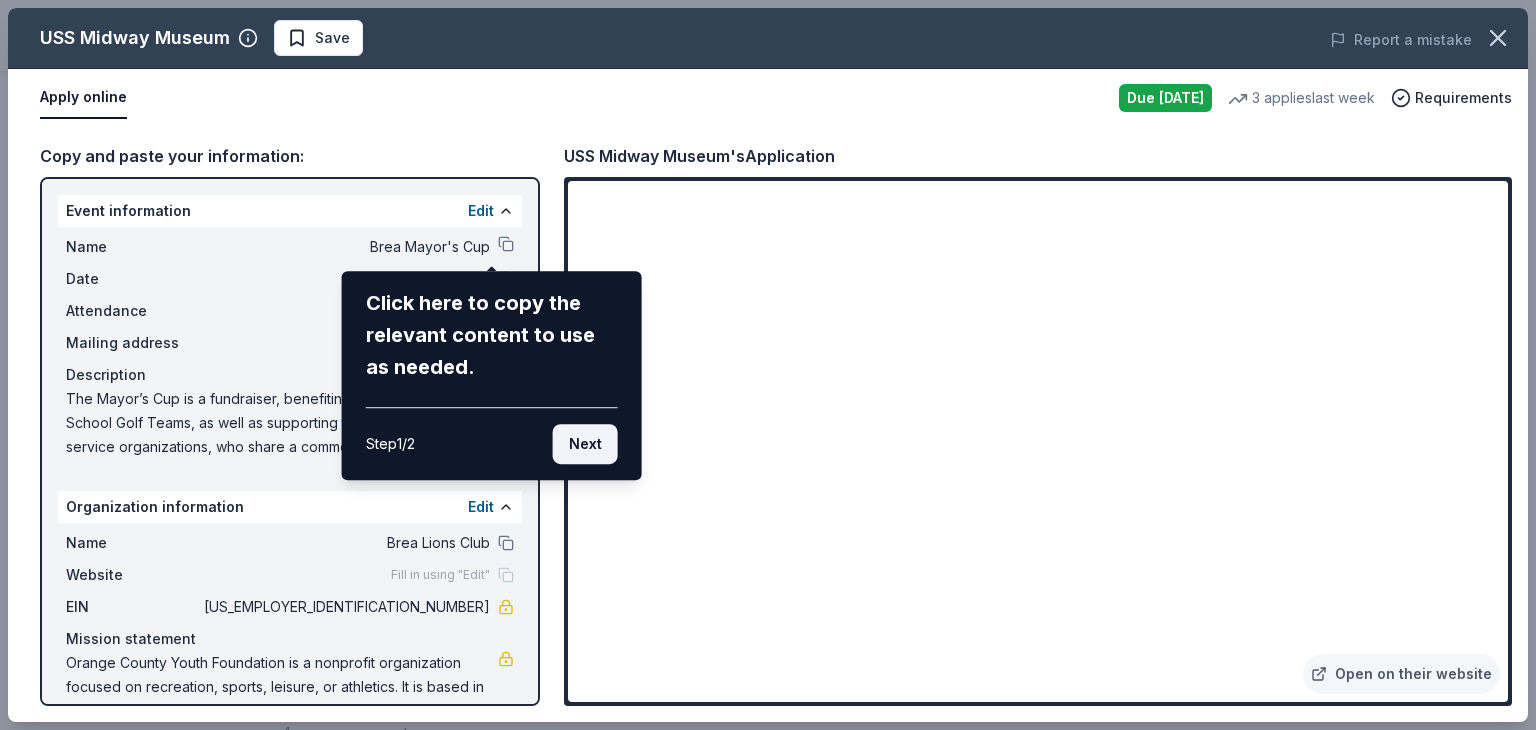 click on "Next" at bounding box center [585, 444] 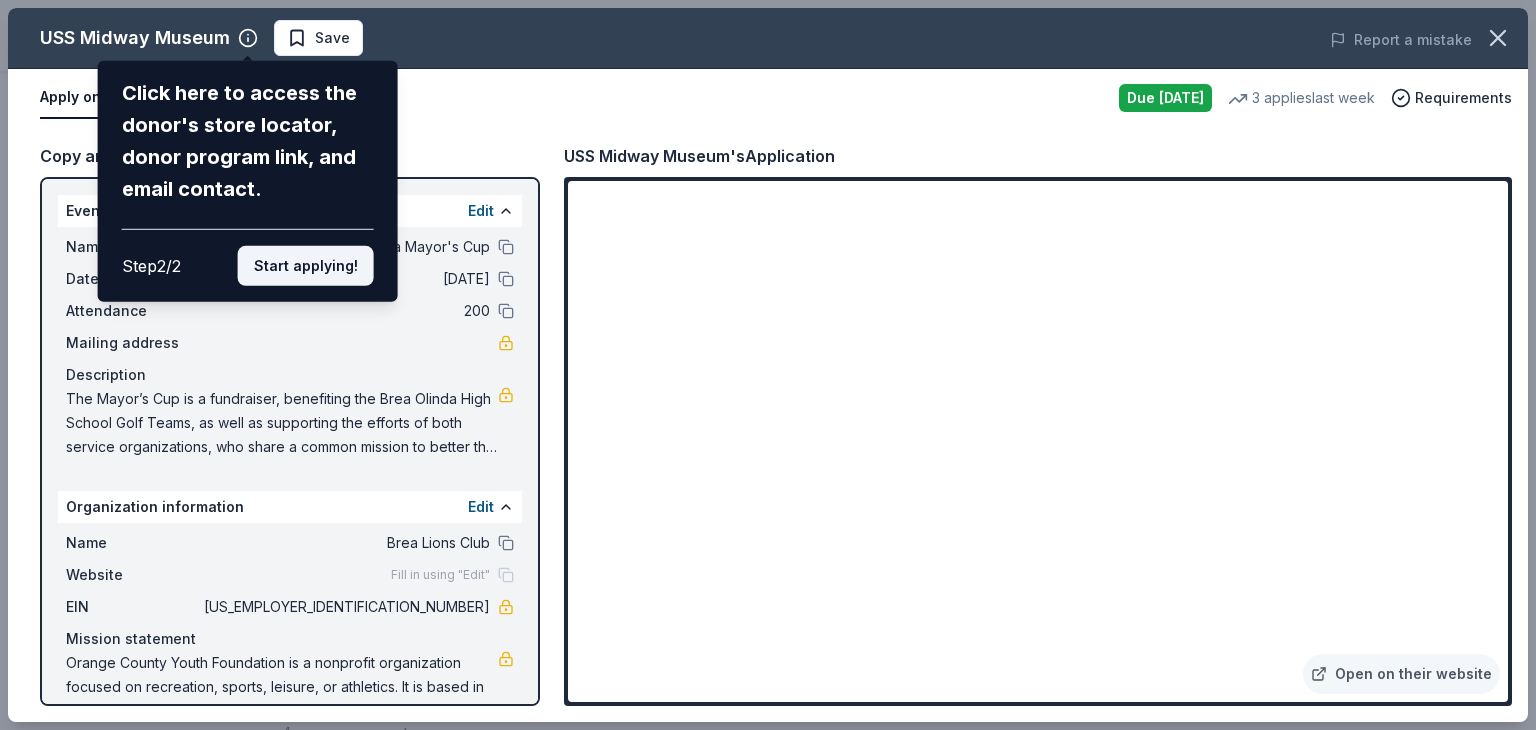 click on "Start applying!" at bounding box center [306, 266] 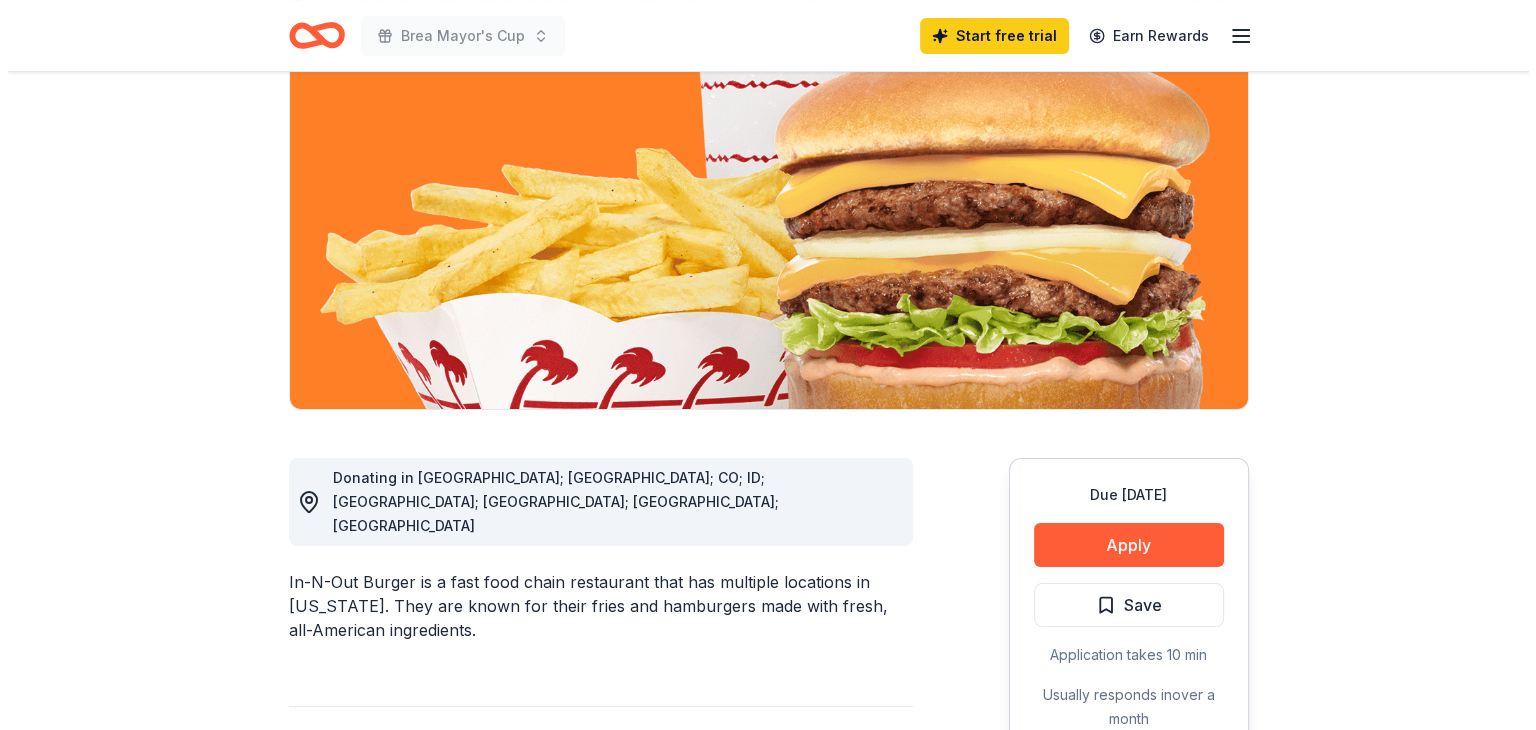 scroll, scrollTop: 204, scrollLeft: 0, axis: vertical 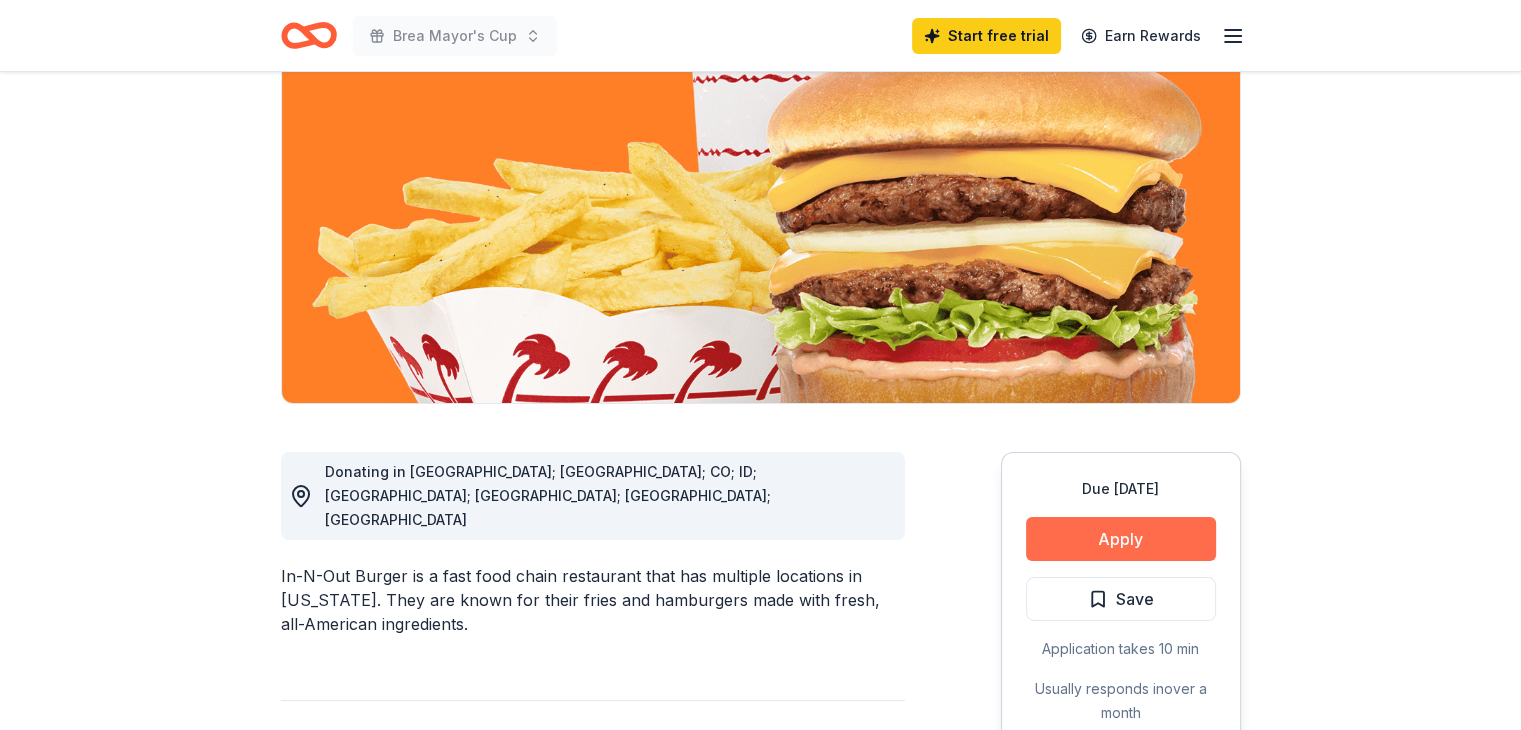 click on "Apply" at bounding box center (1121, 539) 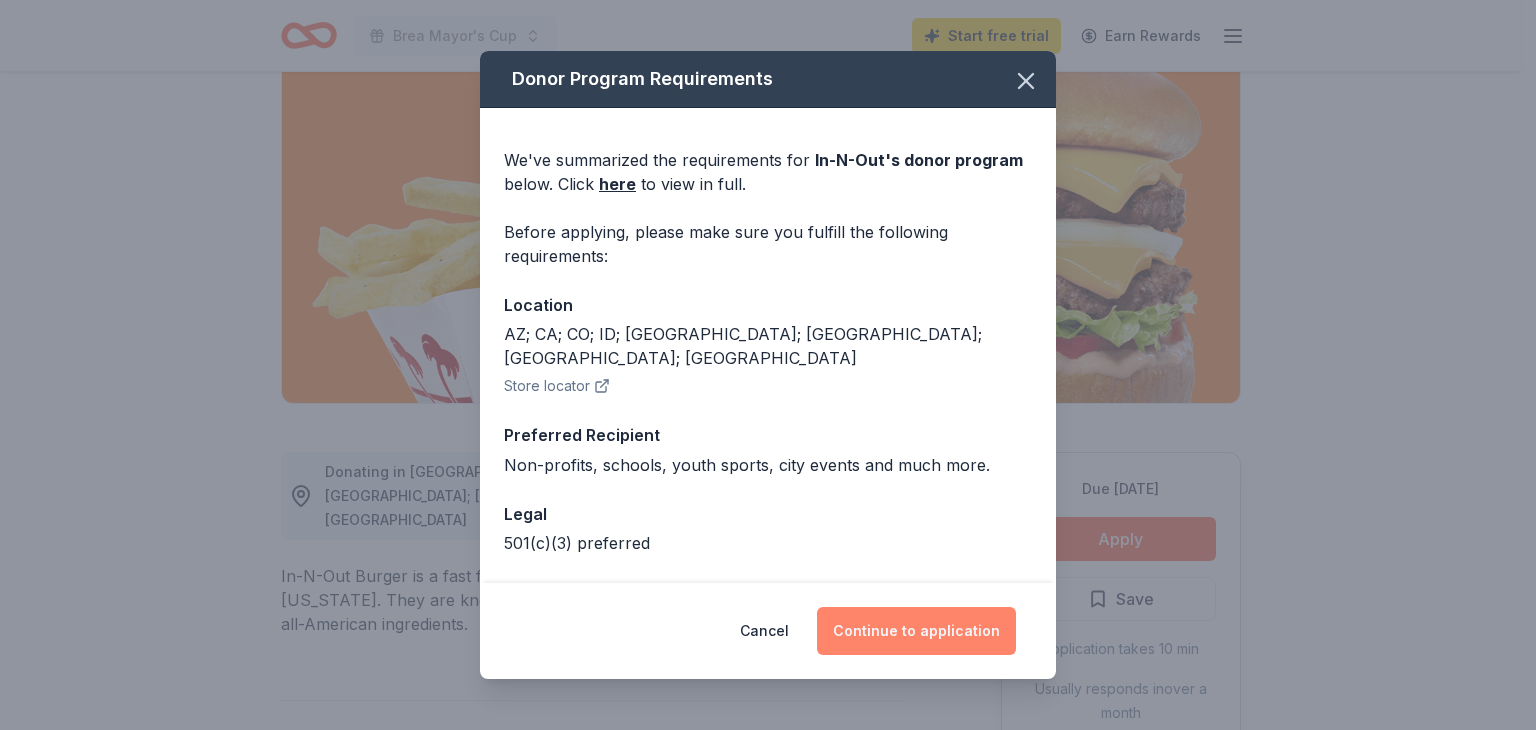 click on "Continue to application" at bounding box center [916, 631] 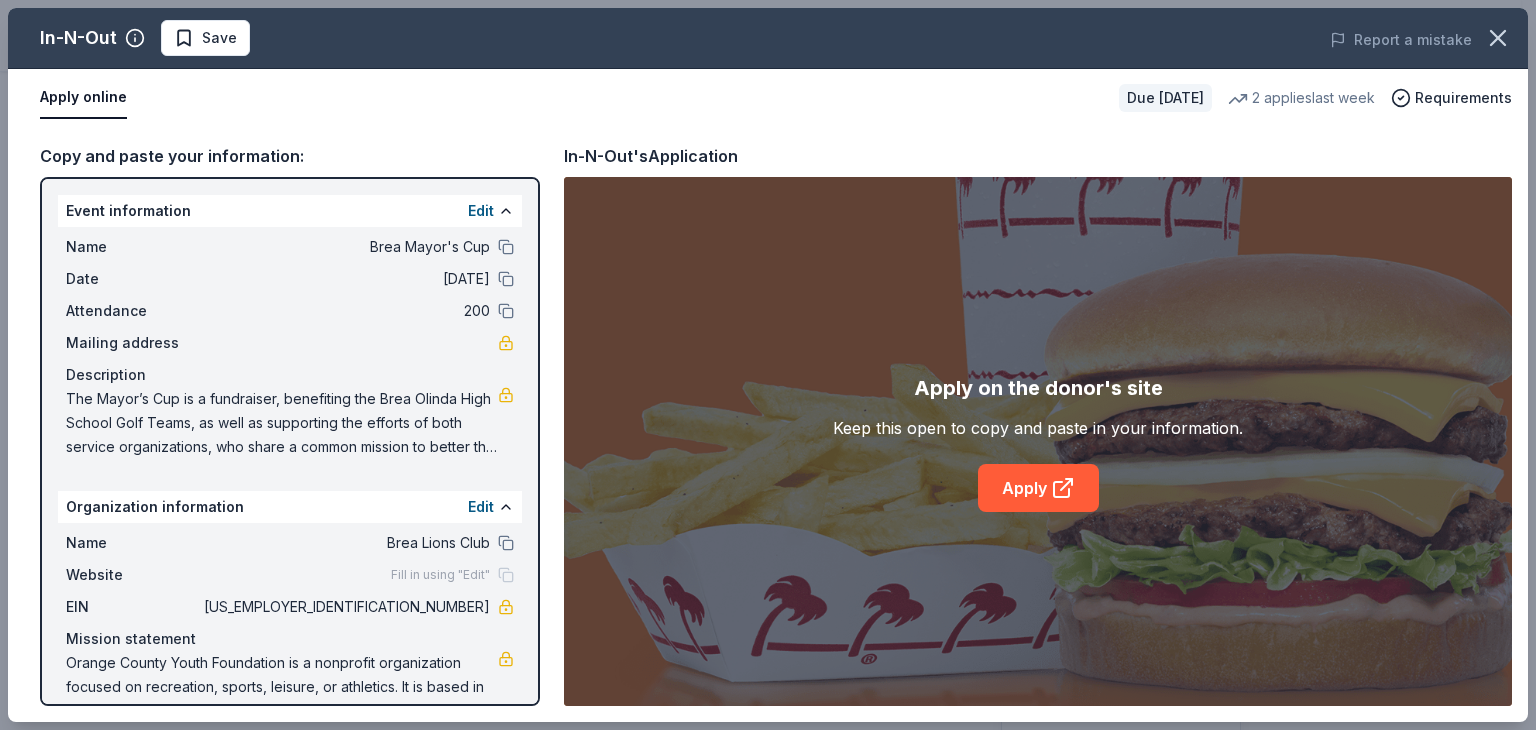 scroll, scrollTop: 42, scrollLeft: 0, axis: vertical 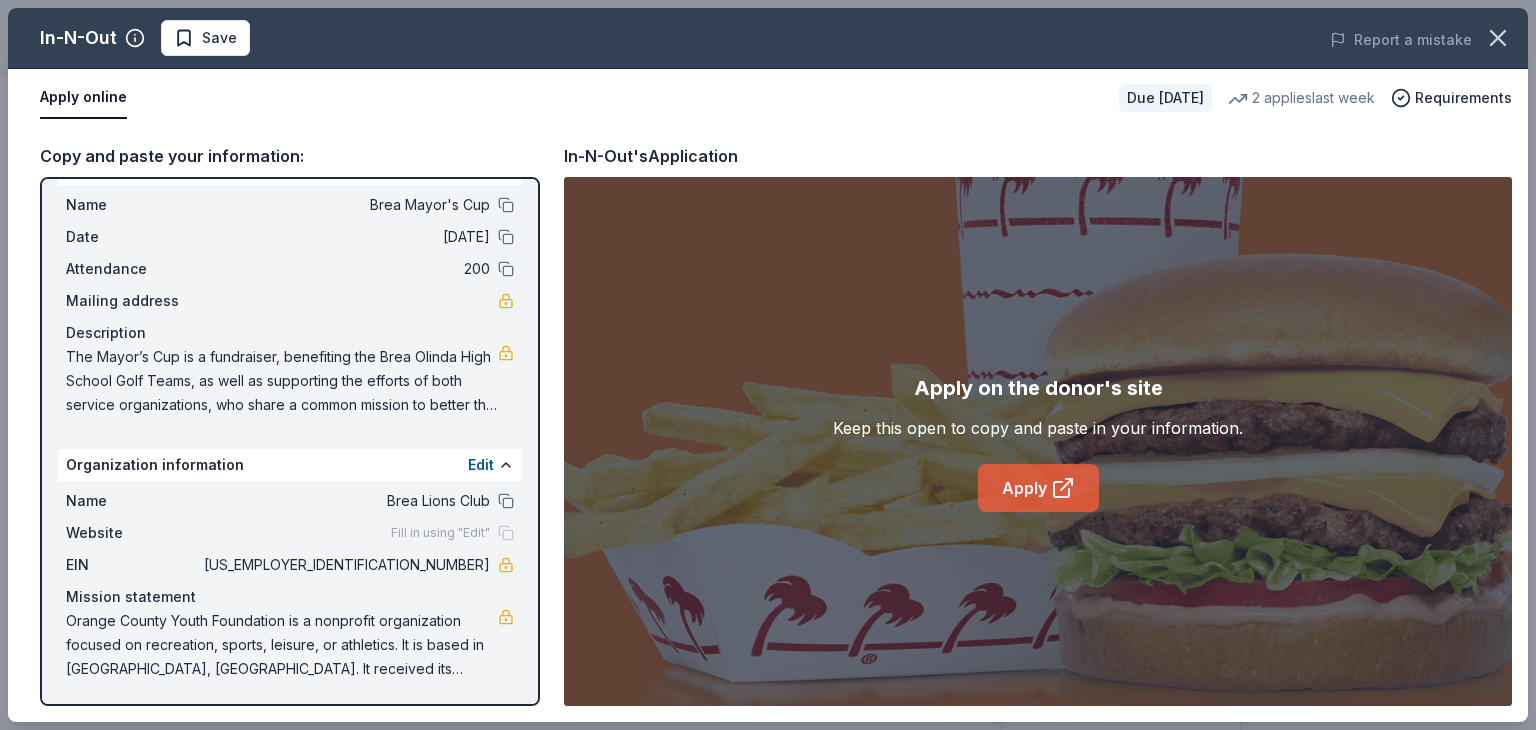 click on "Apply" at bounding box center (1038, 488) 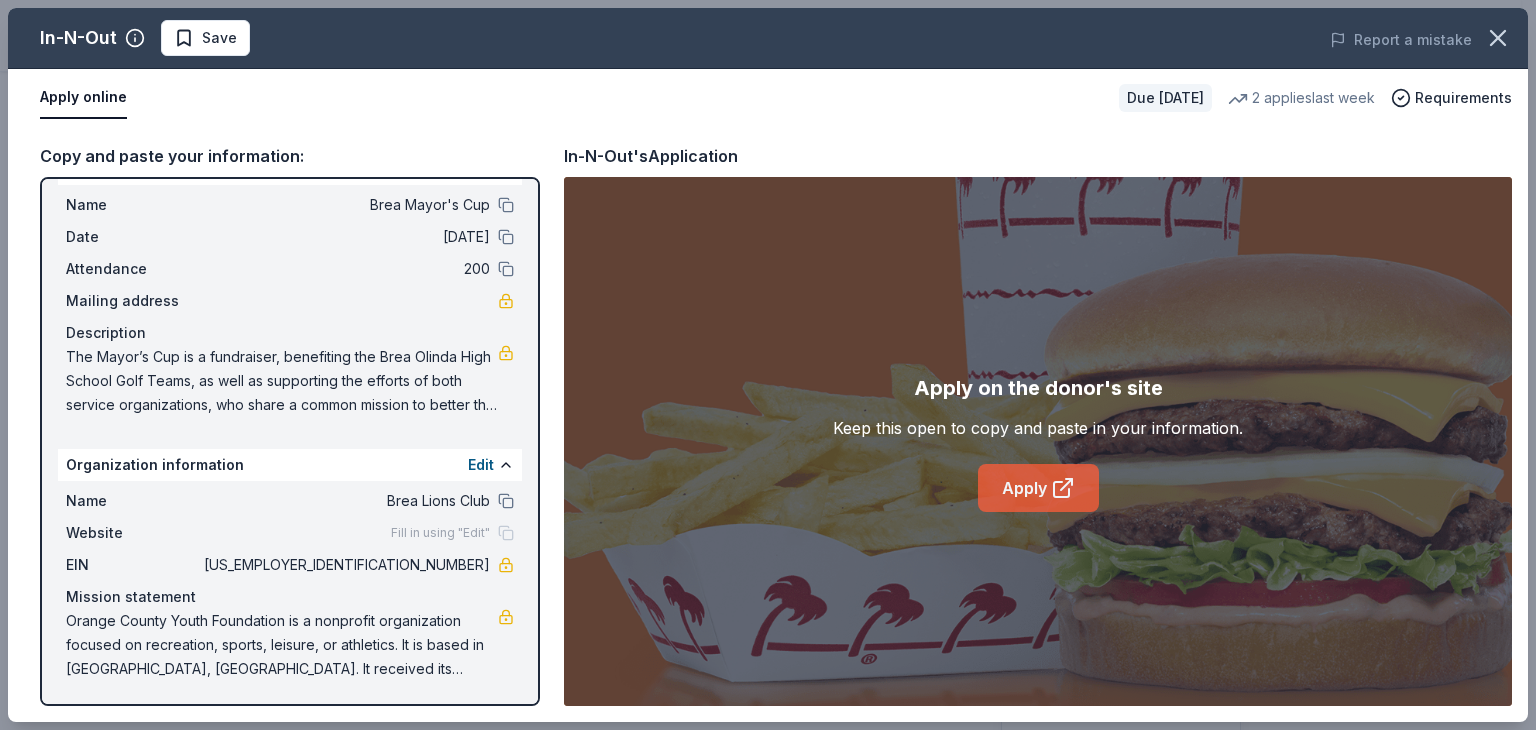 click on "Apply" at bounding box center [1038, 488] 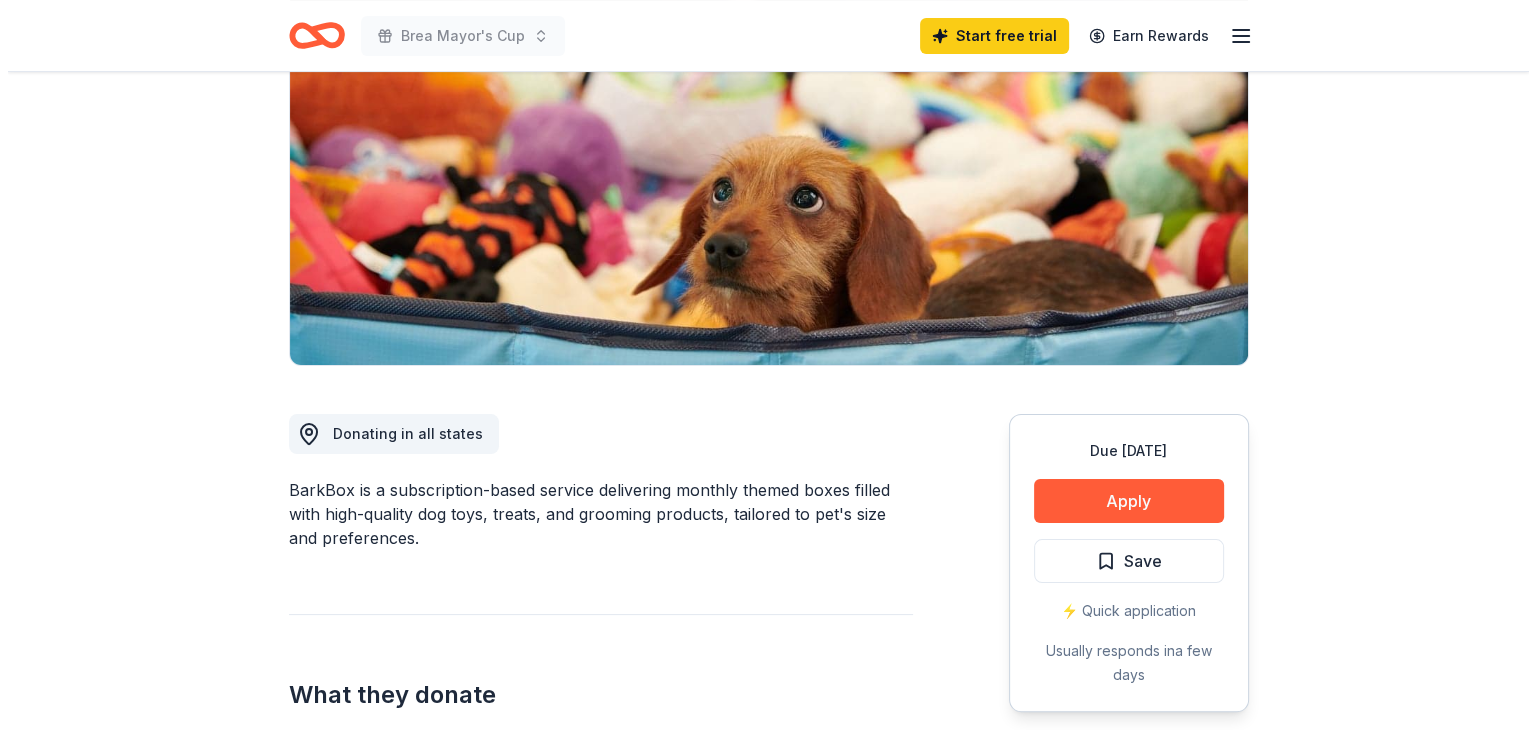 scroll, scrollTop: 244, scrollLeft: 0, axis: vertical 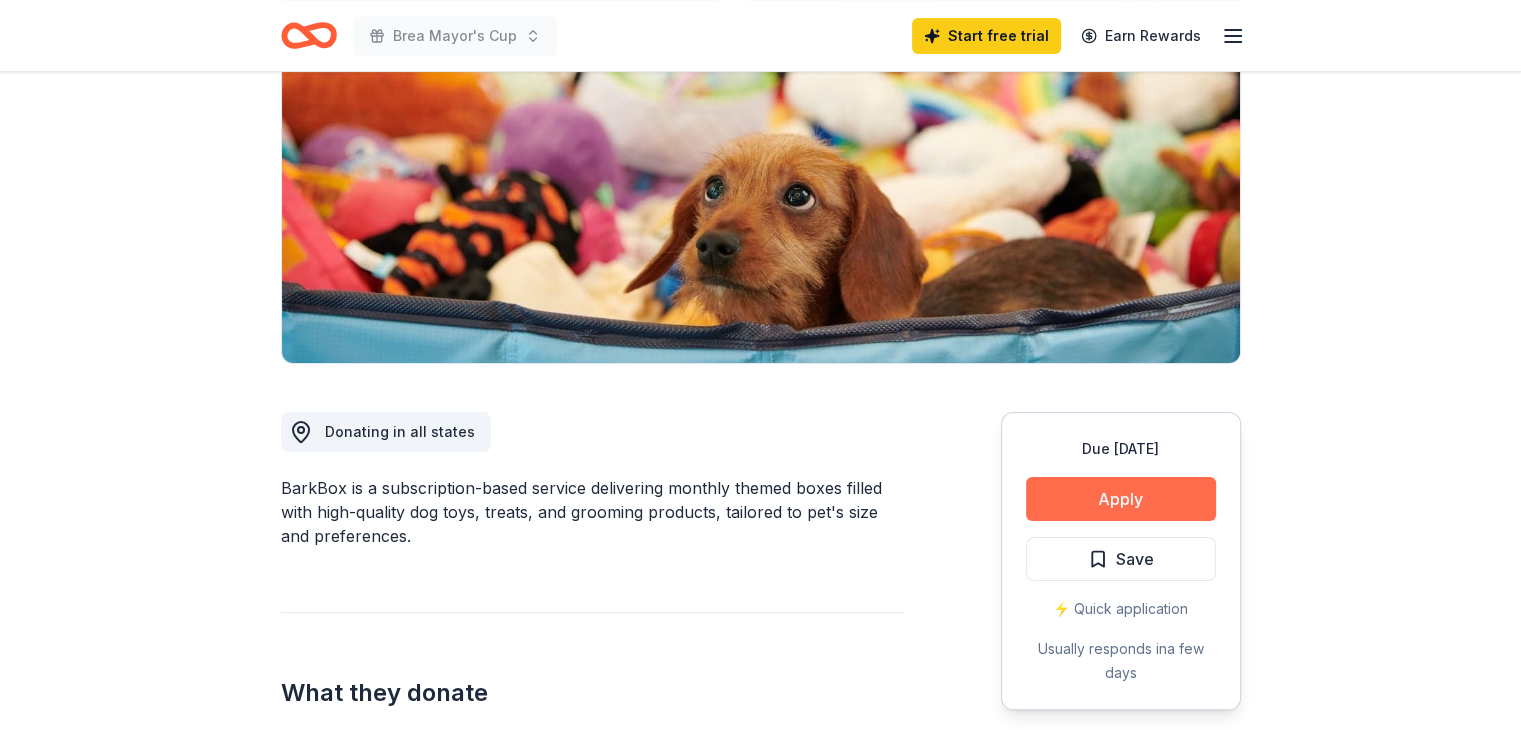 click on "Apply" at bounding box center (1121, 499) 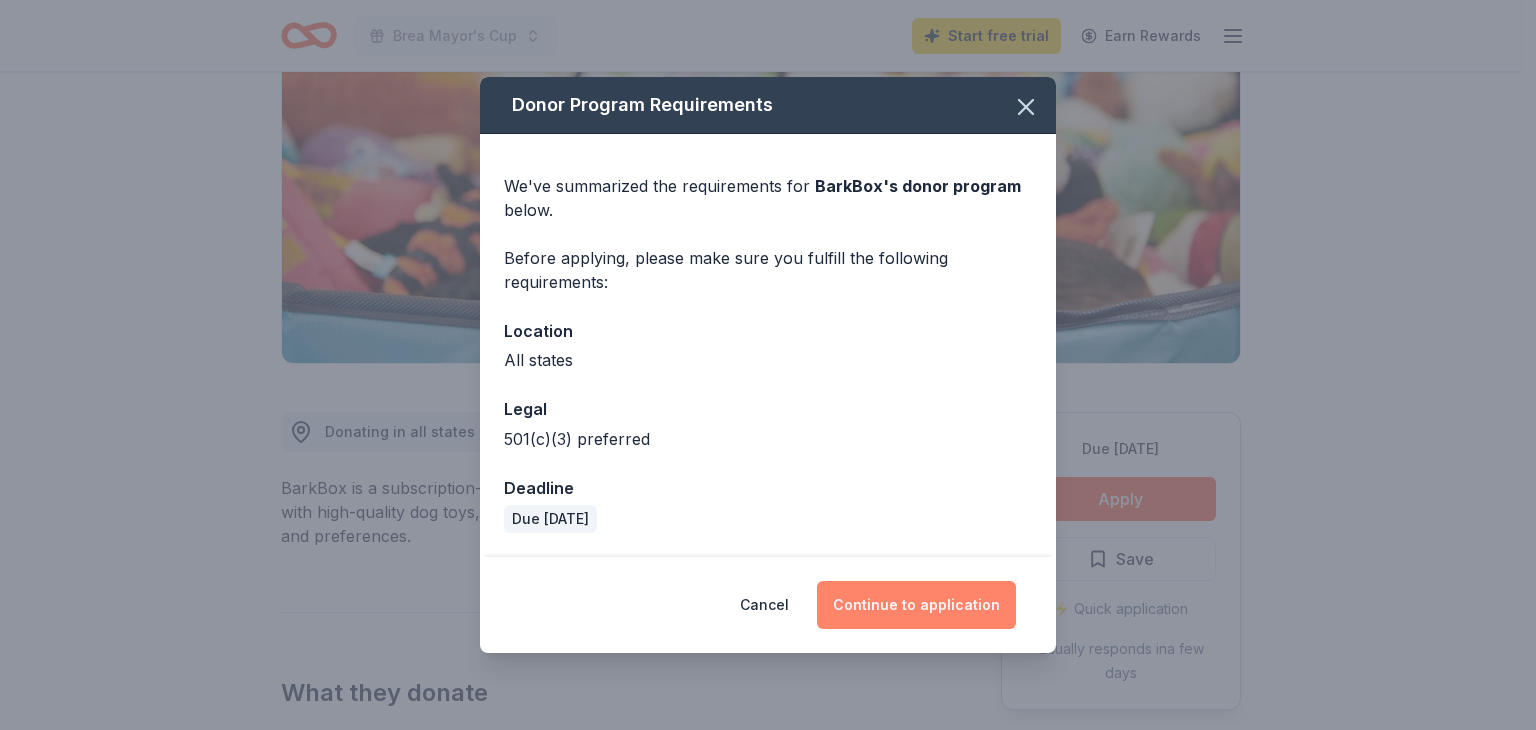 click on "Continue to application" at bounding box center (916, 605) 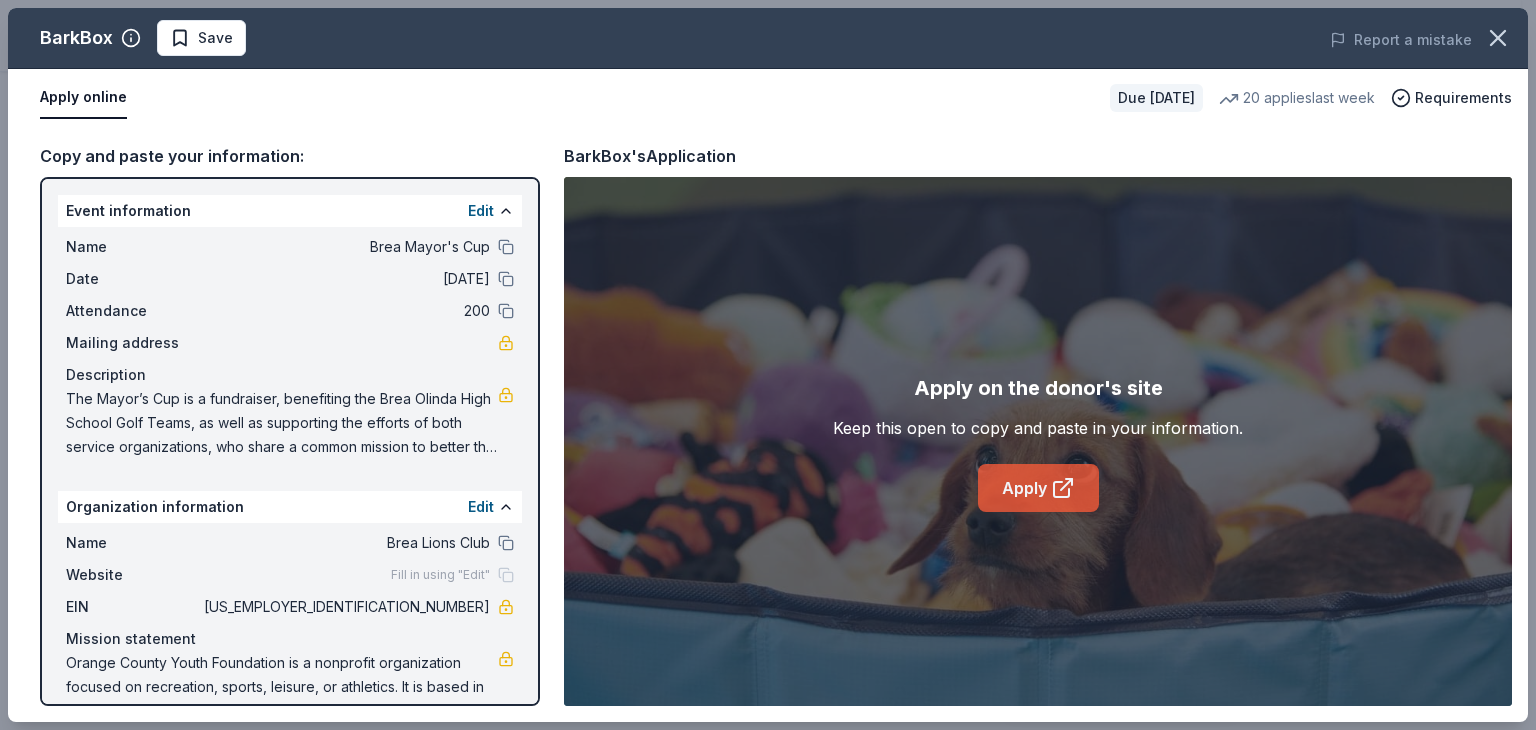 click on "Apply" at bounding box center [1038, 488] 